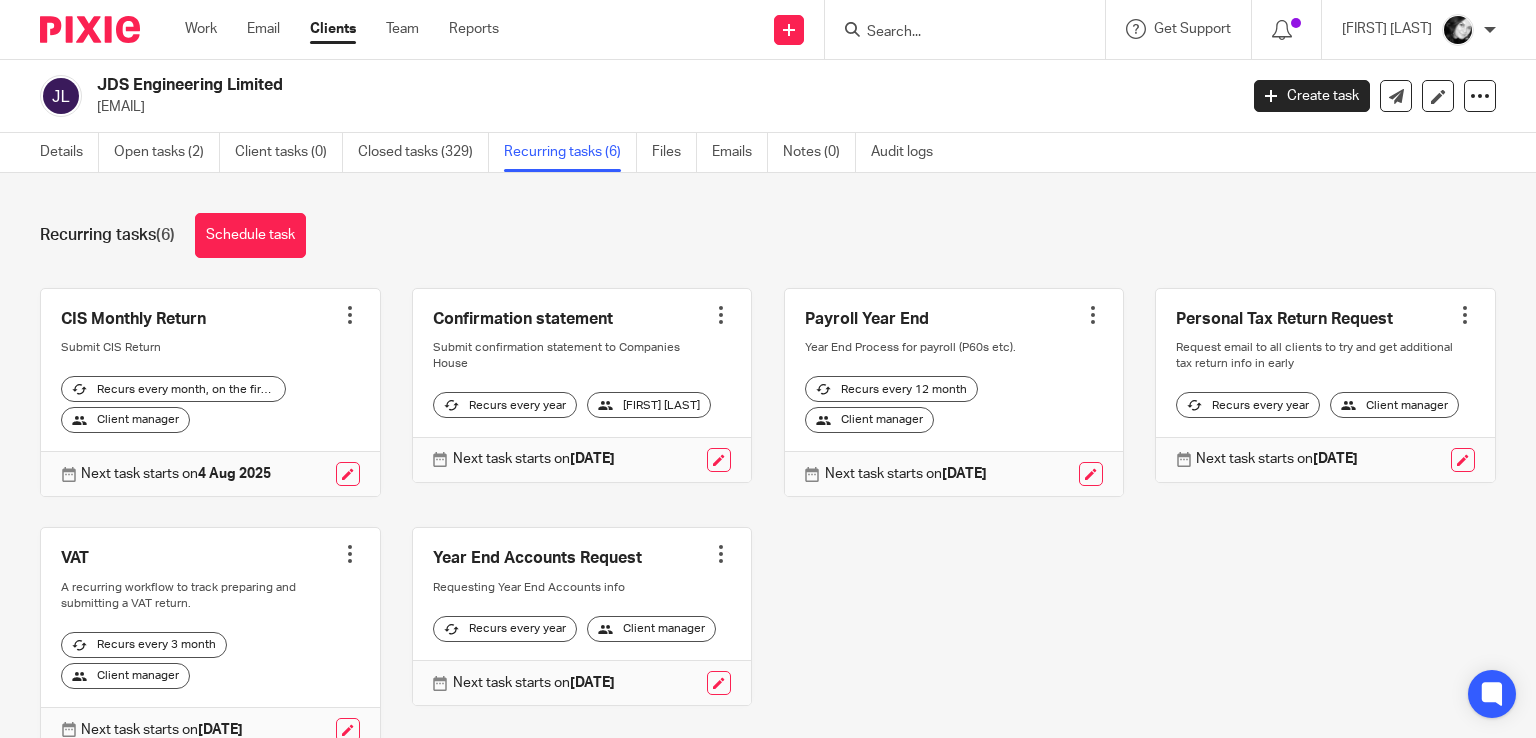 scroll, scrollTop: 0, scrollLeft: 0, axis: both 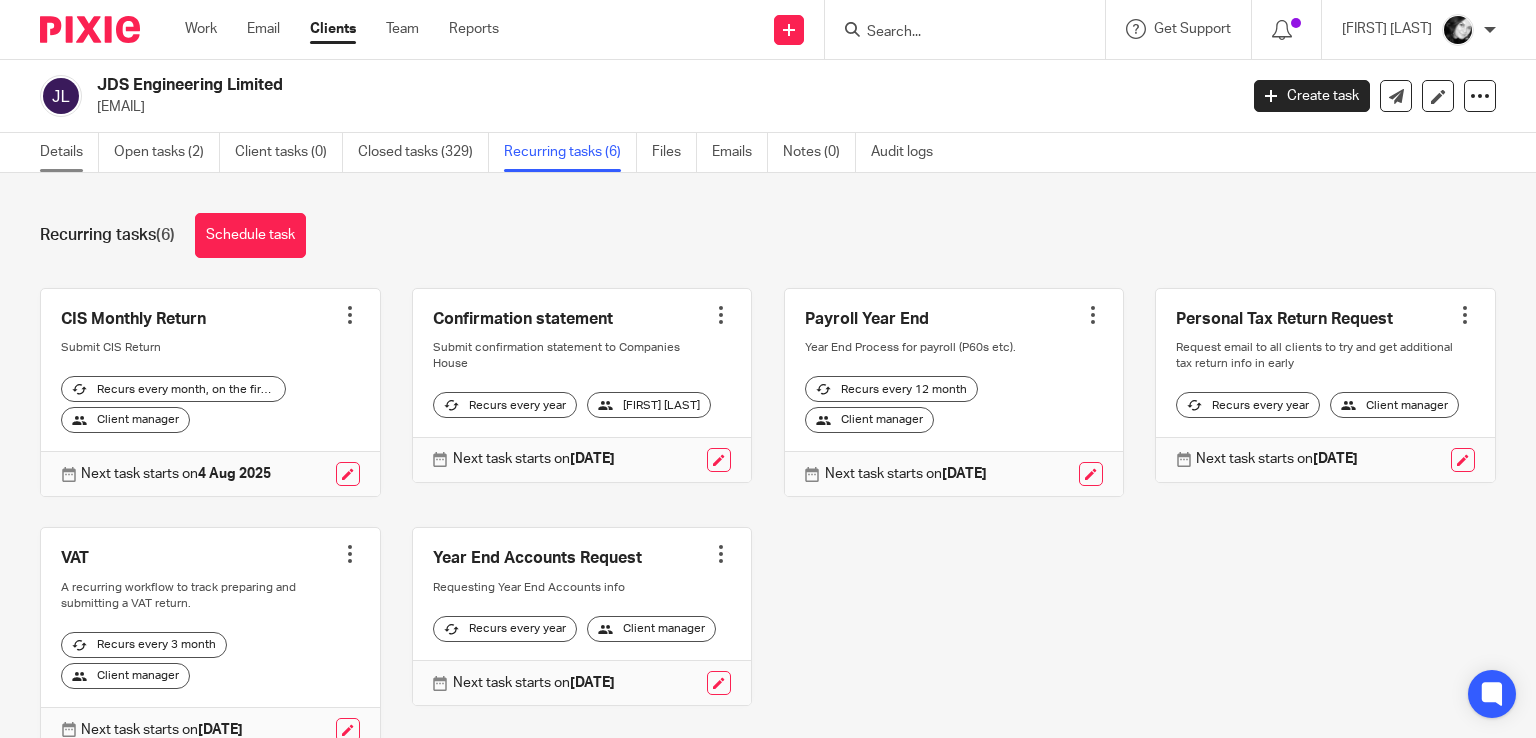 click on "Details" at bounding box center [69, 152] 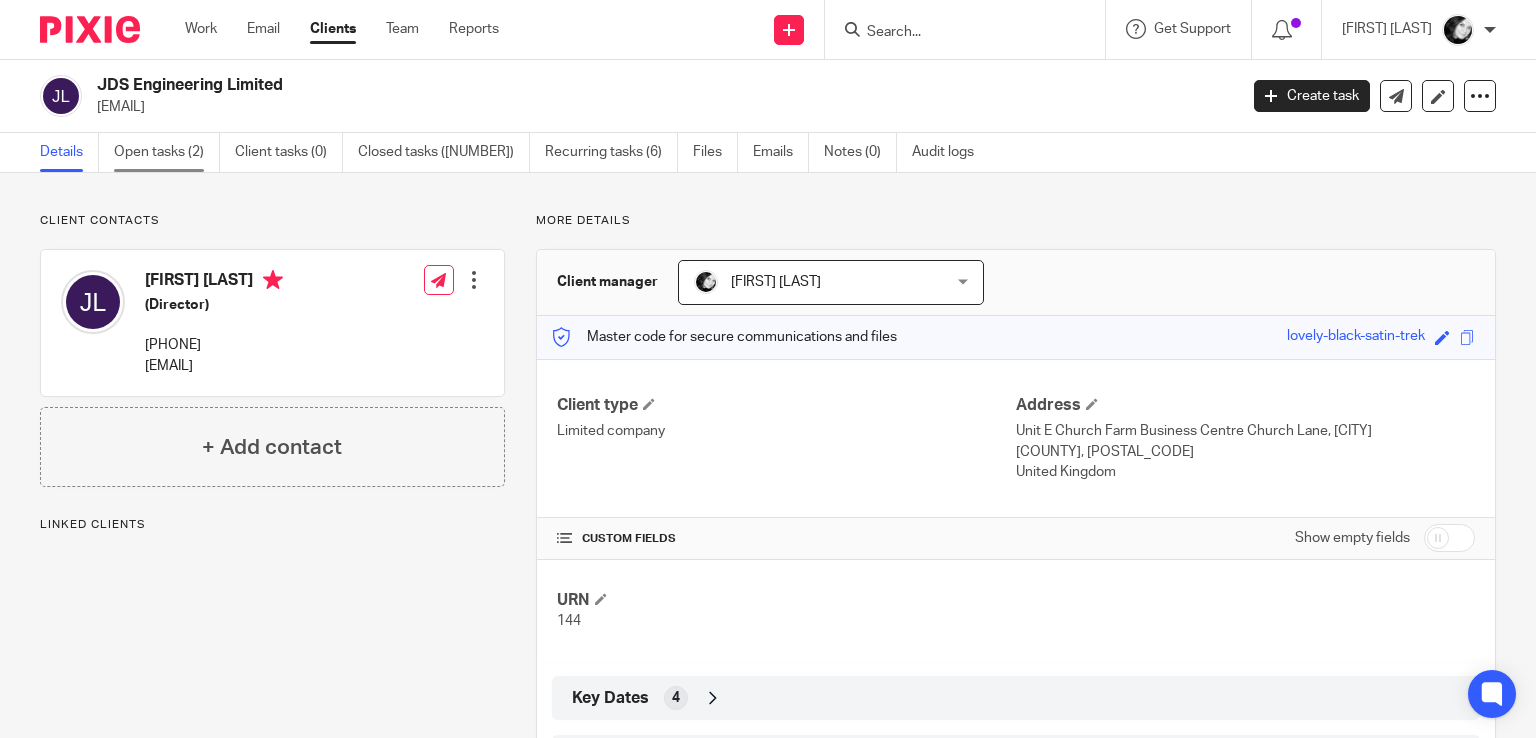 scroll, scrollTop: 0, scrollLeft: 0, axis: both 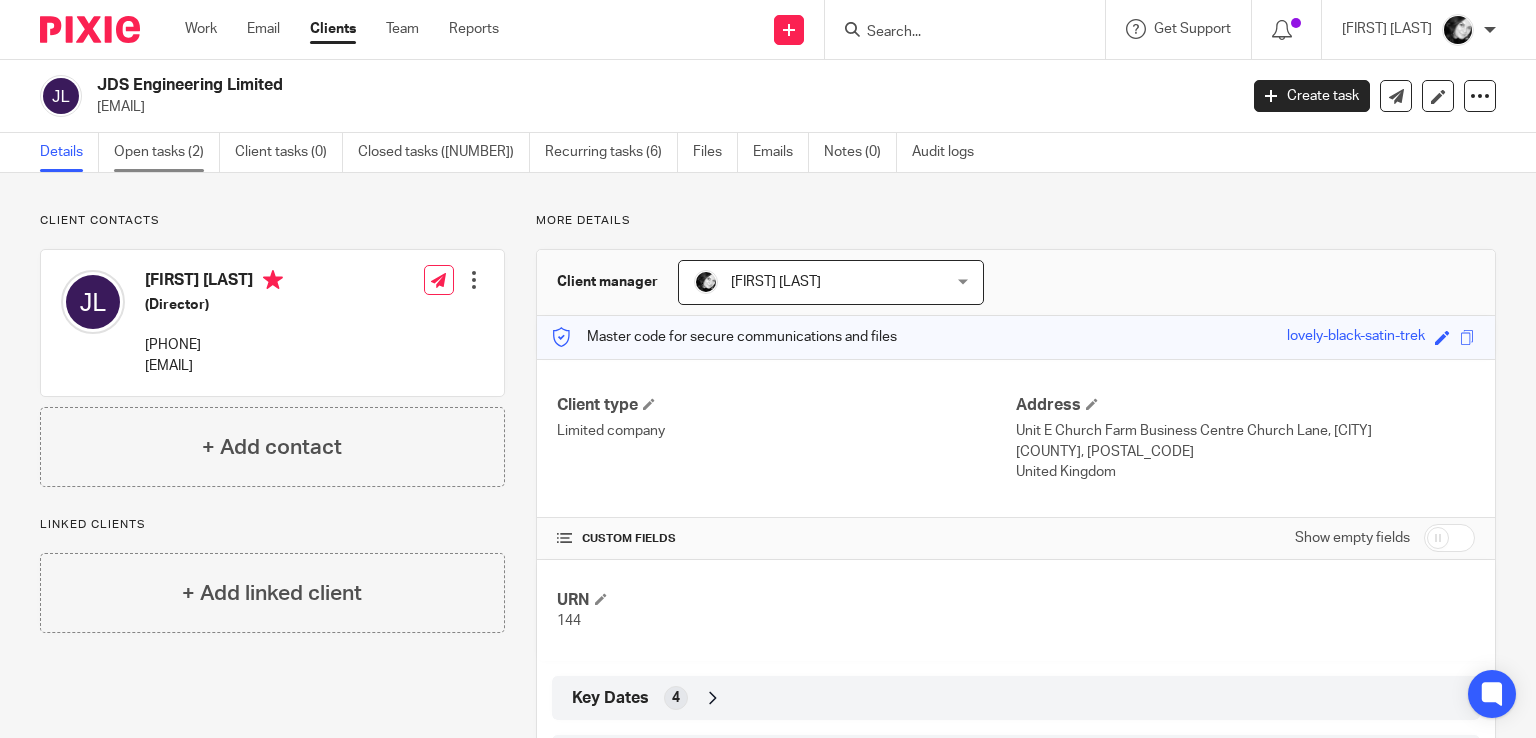click on "Open tasks (2)" at bounding box center [167, 152] 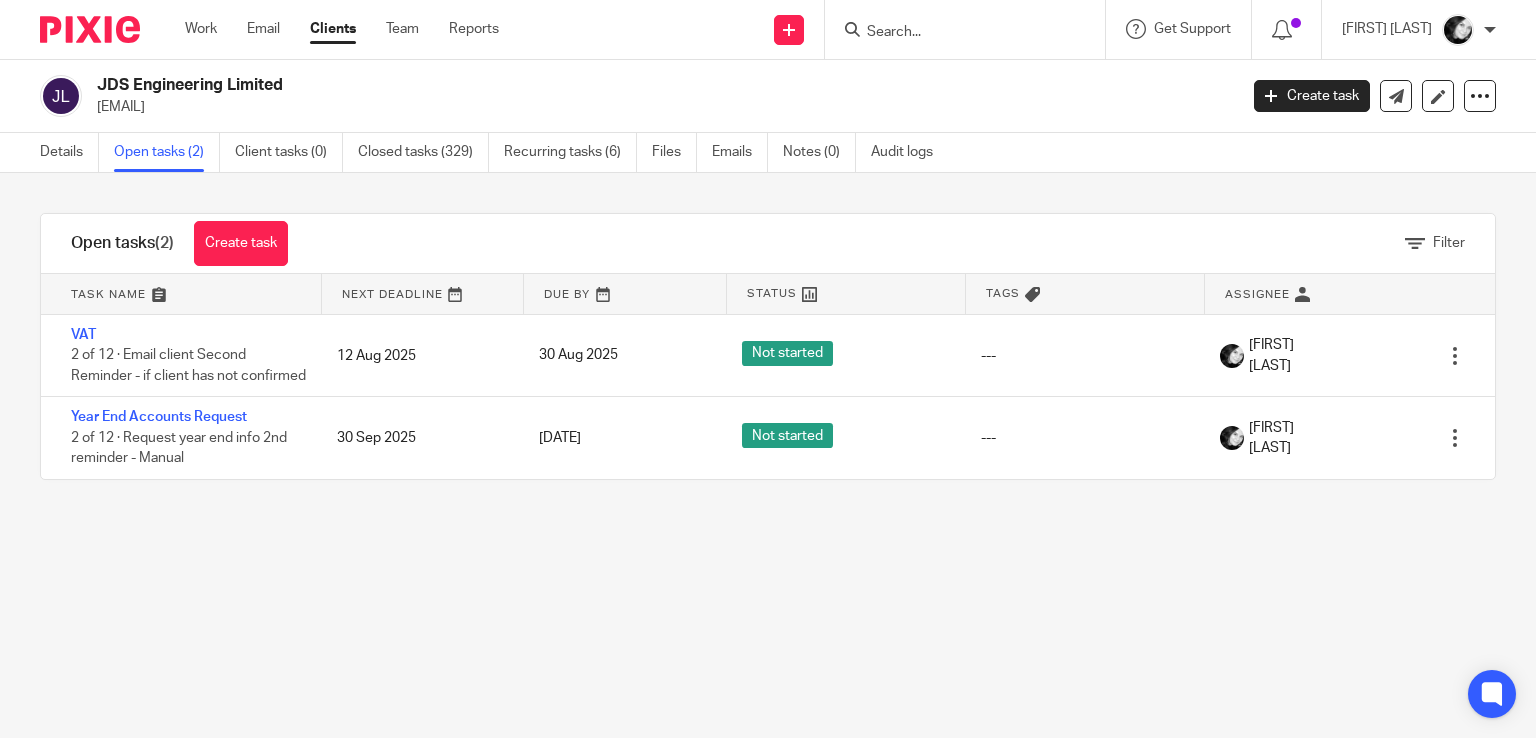 scroll, scrollTop: 0, scrollLeft: 0, axis: both 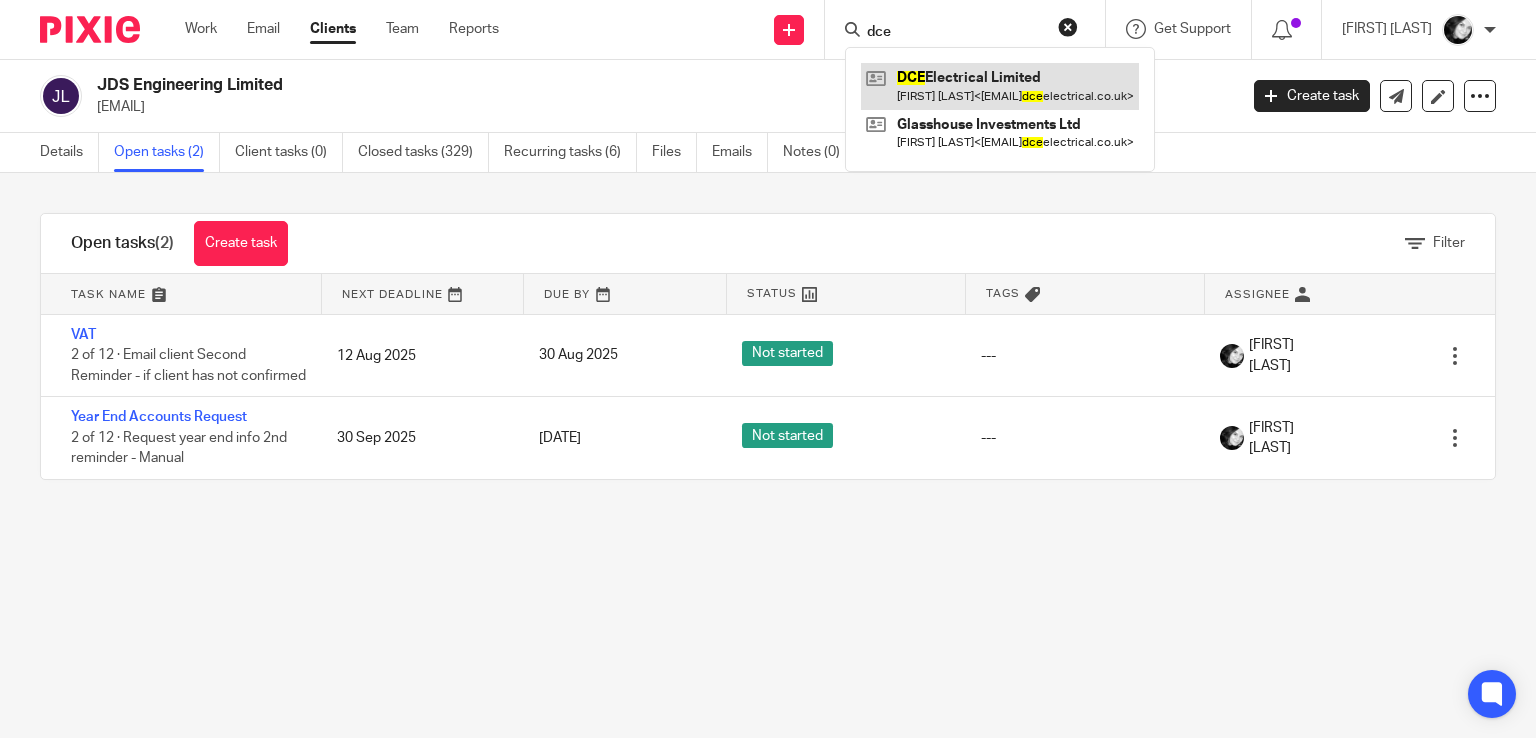 type on "dce" 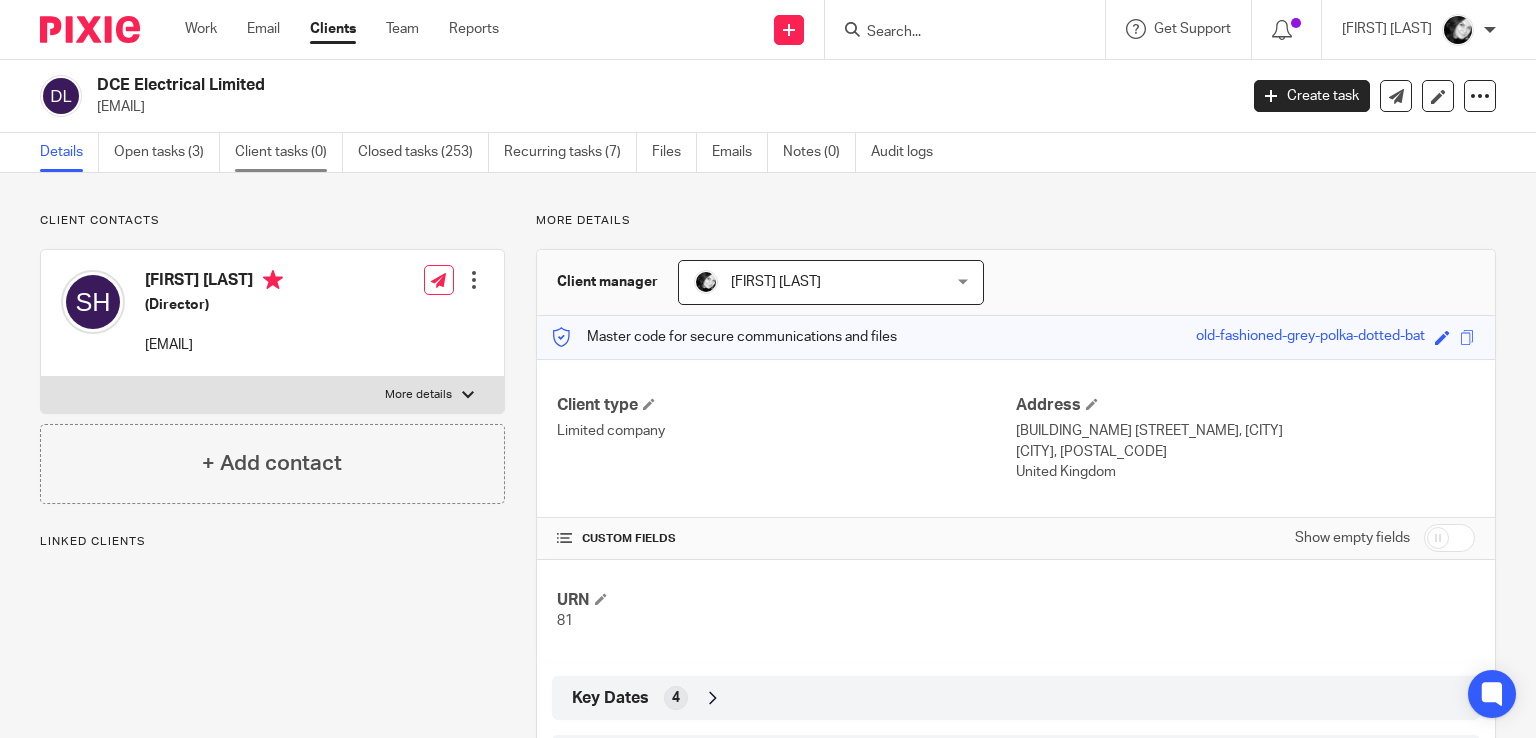 scroll, scrollTop: 0, scrollLeft: 0, axis: both 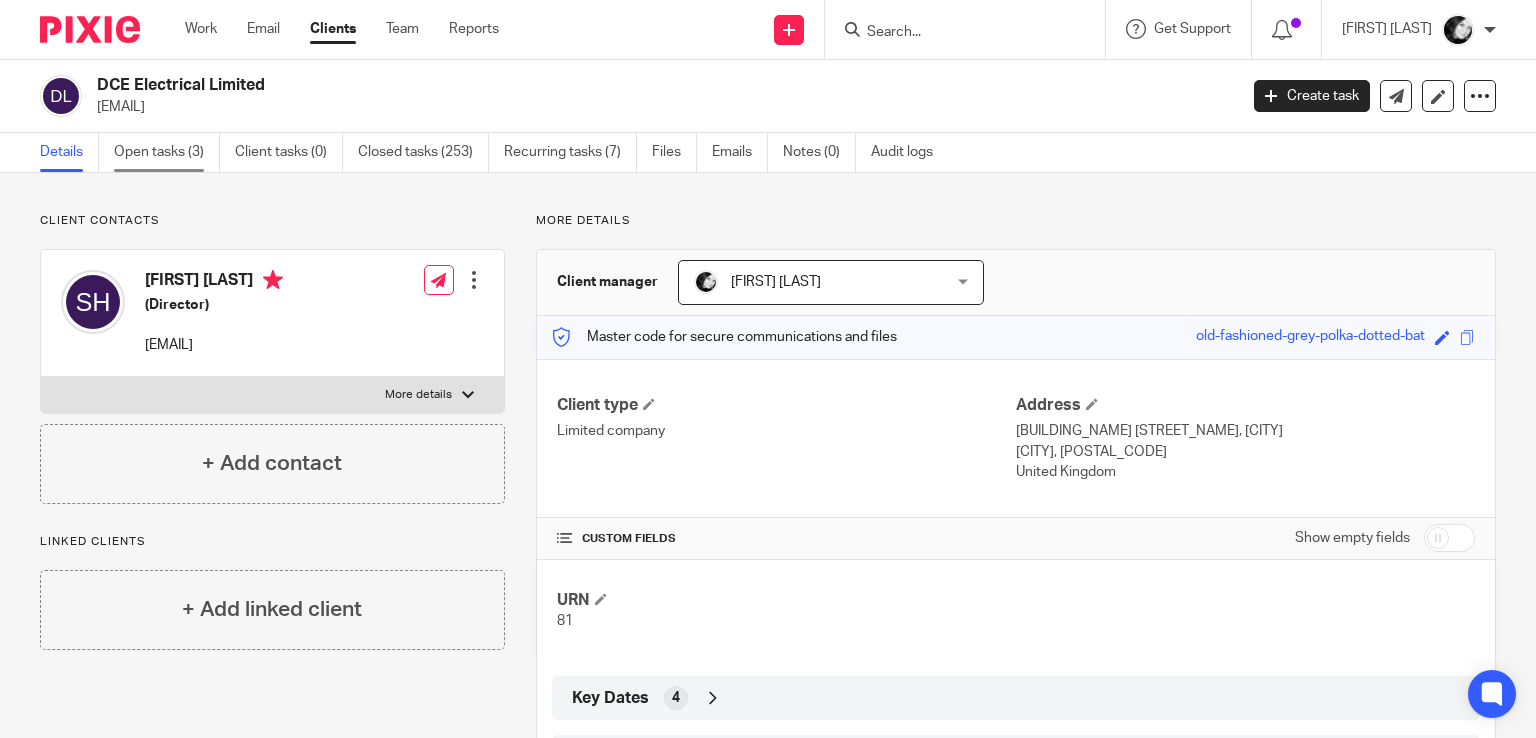 click on "Open tasks (3)" at bounding box center [167, 152] 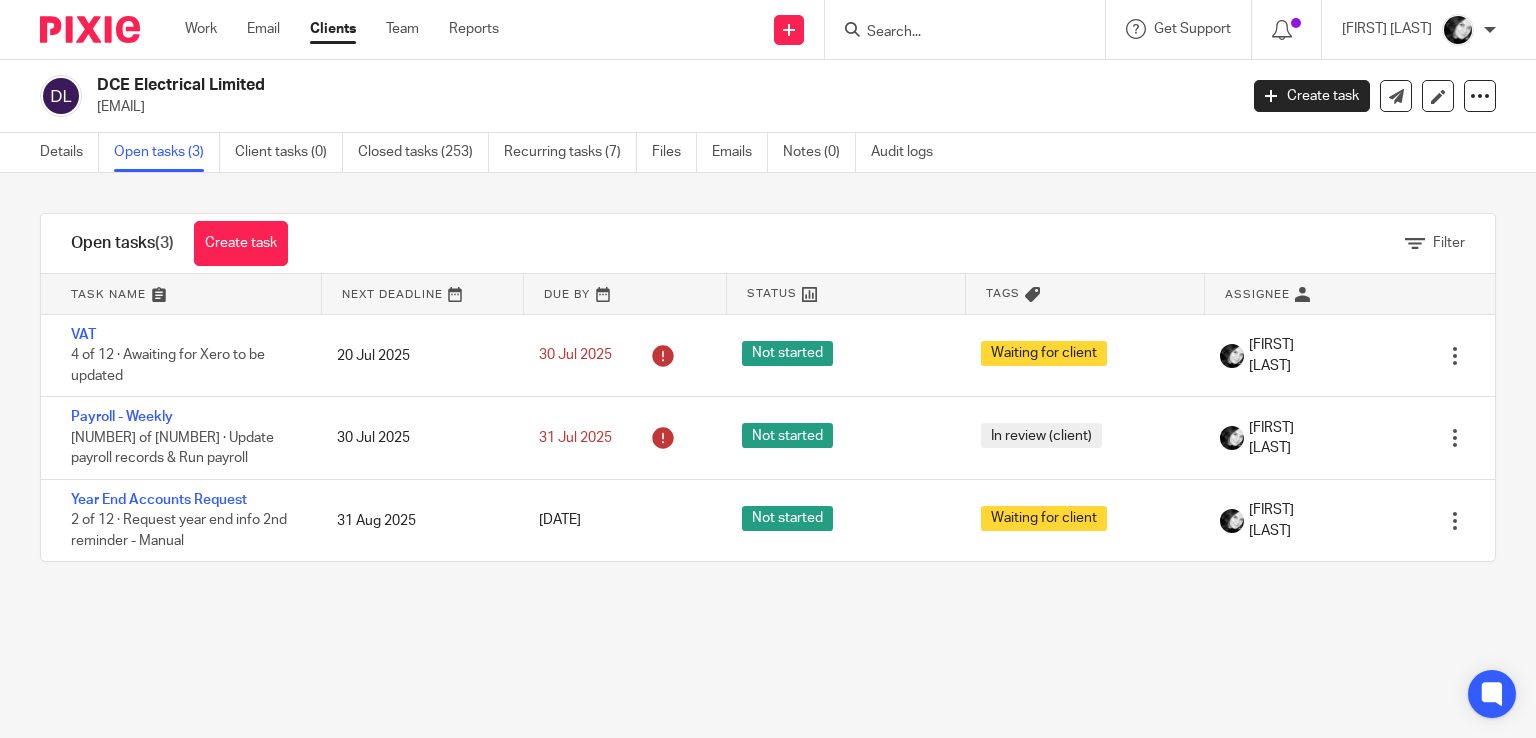 scroll, scrollTop: 0, scrollLeft: 0, axis: both 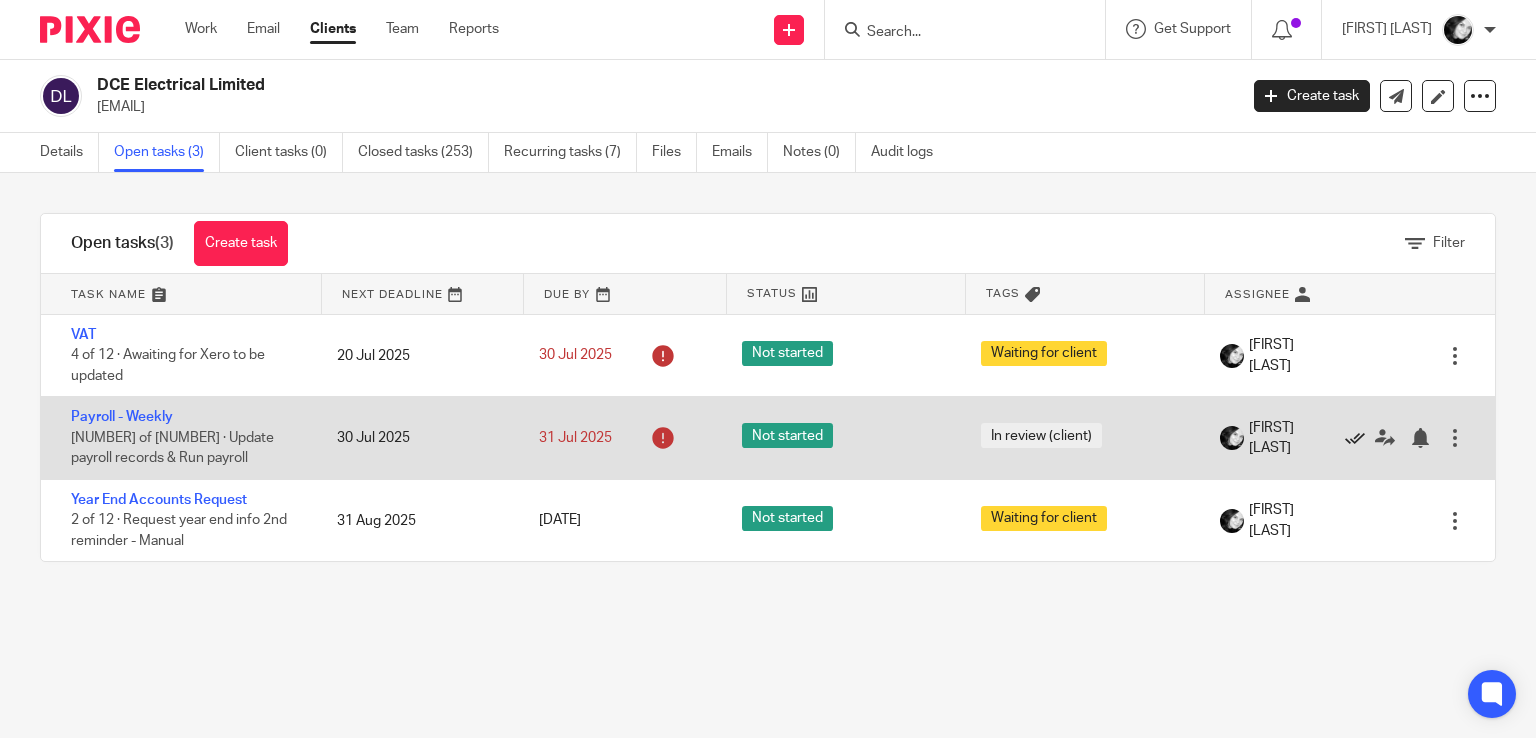 click at bounding box center [1355, 438] 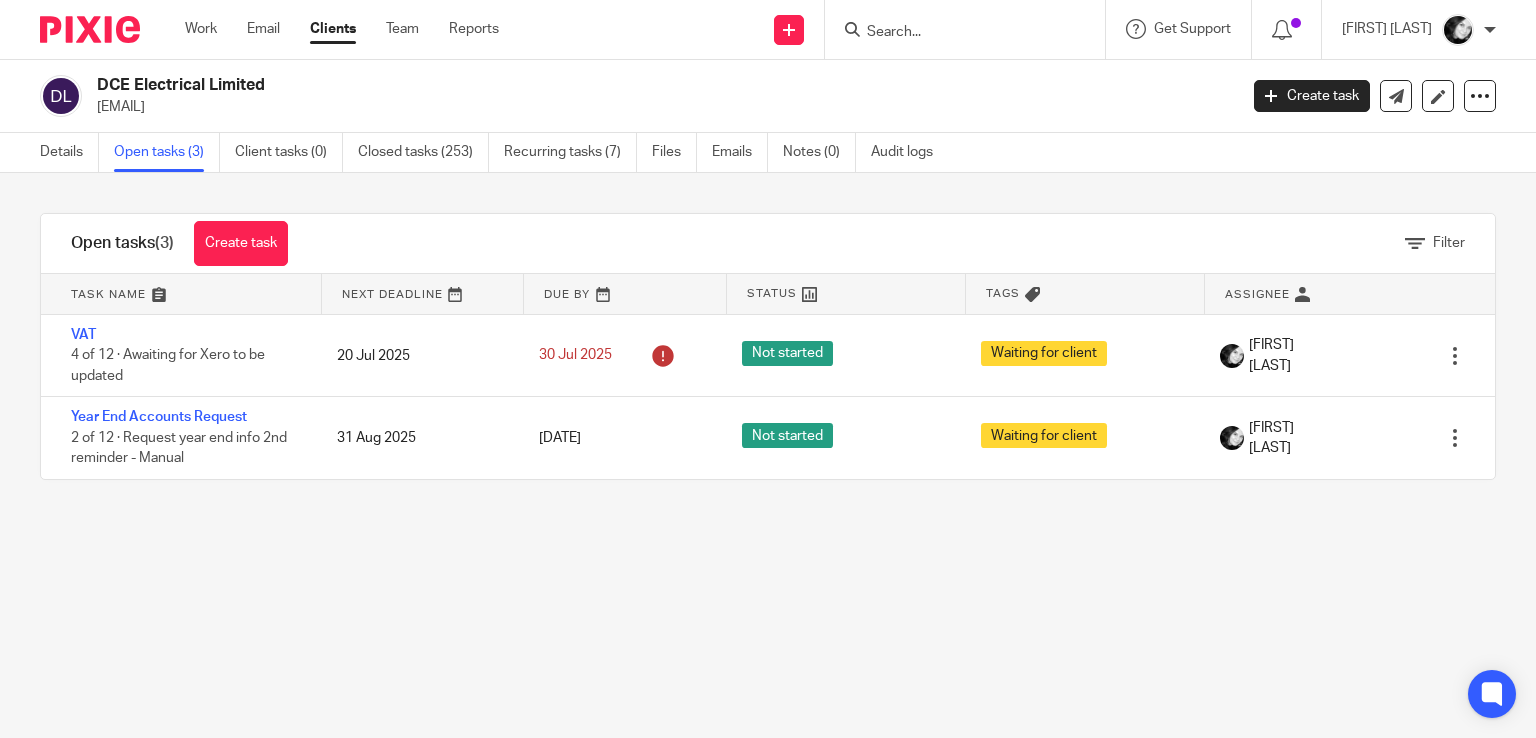 click at bounding box center [955, 33] 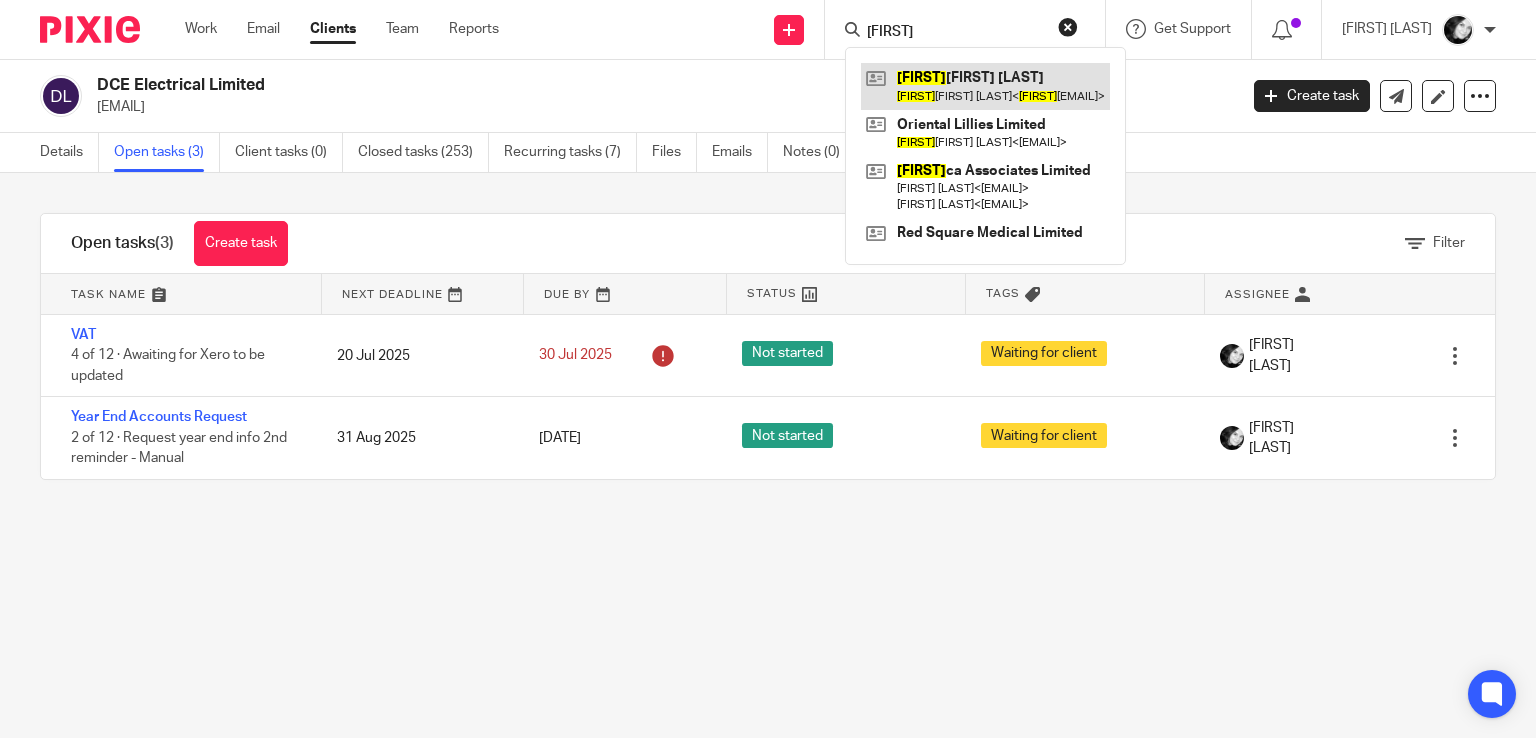 type on "eliz" 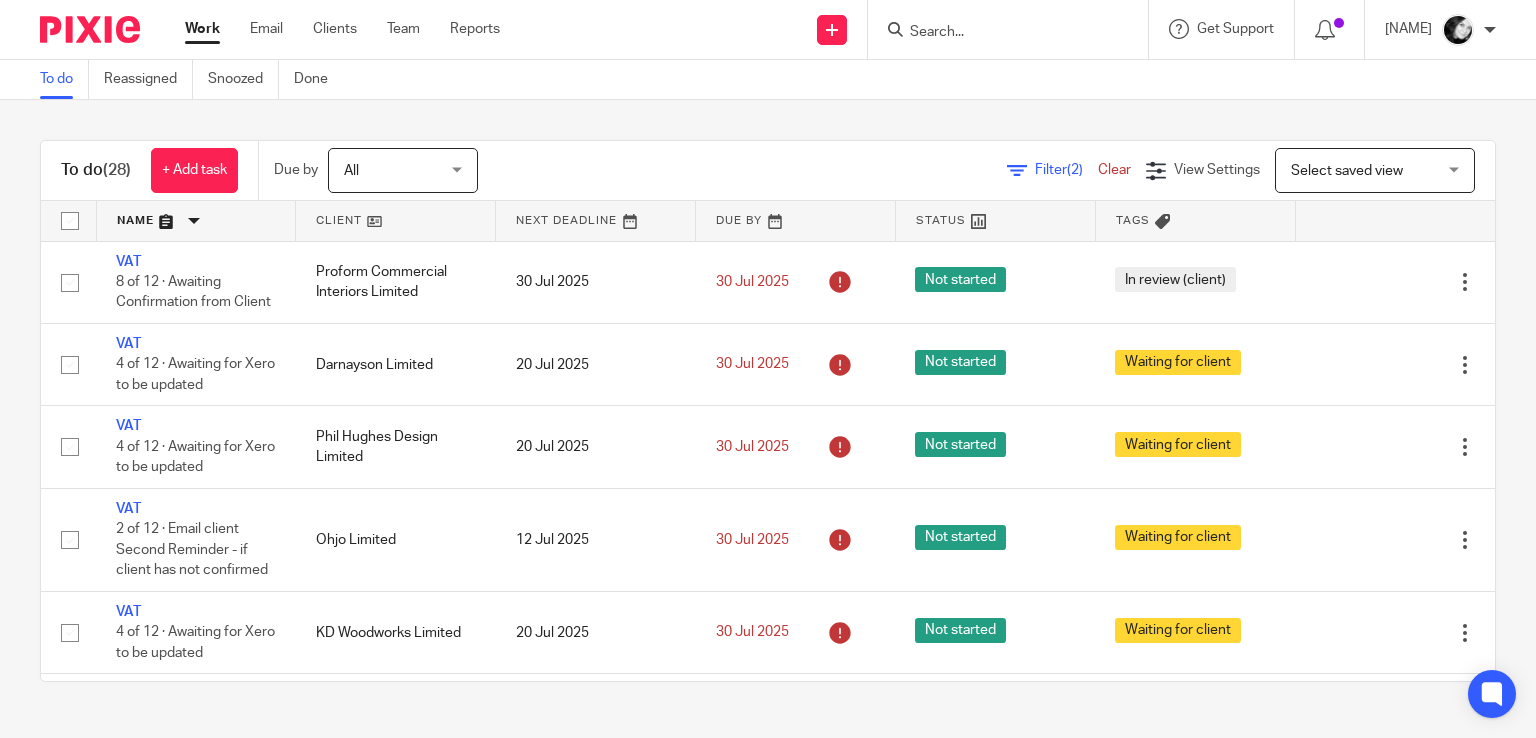 scroll, scrollTop: 0, scrollLeft: 0, axis: both 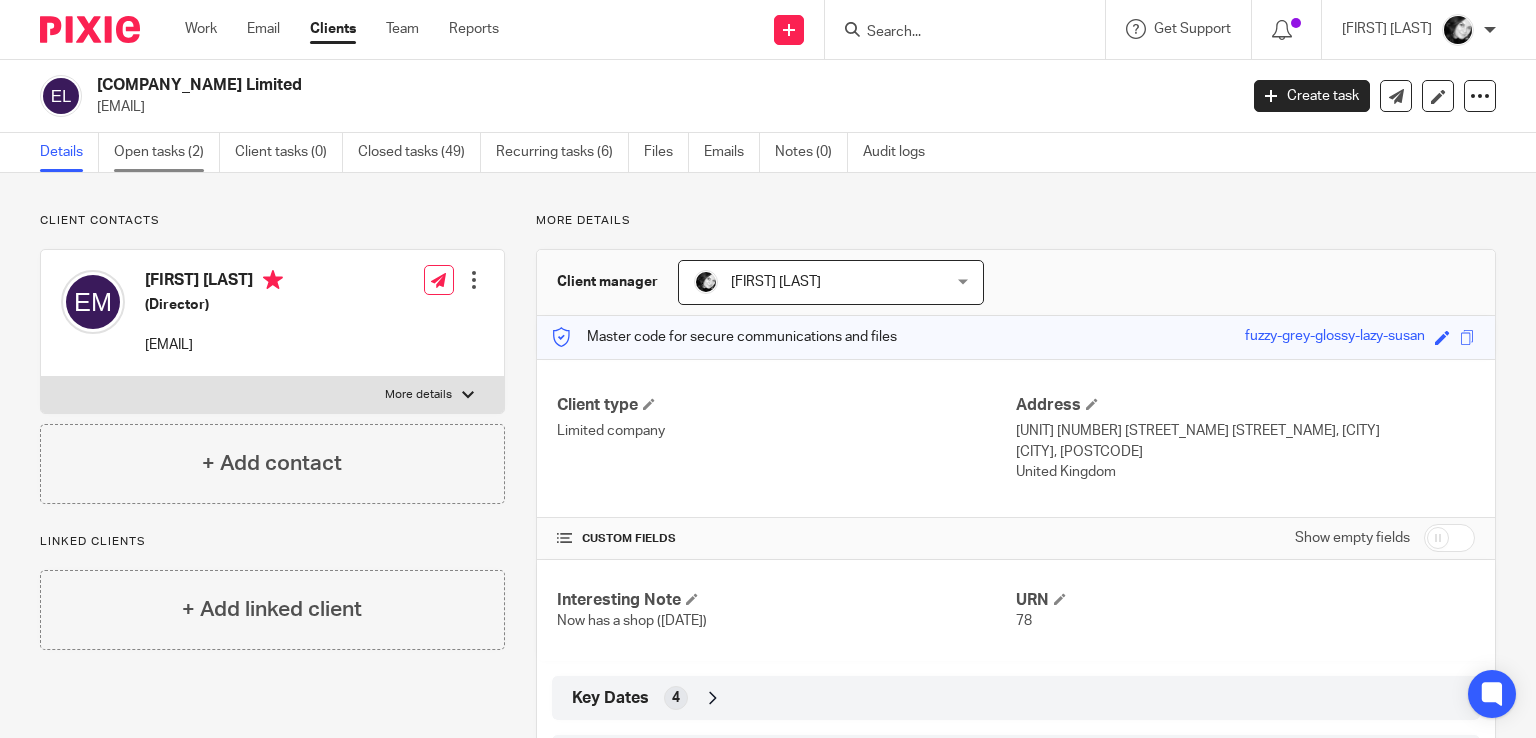 click on "Open tasks (2)" at bounding box center [167, 152] 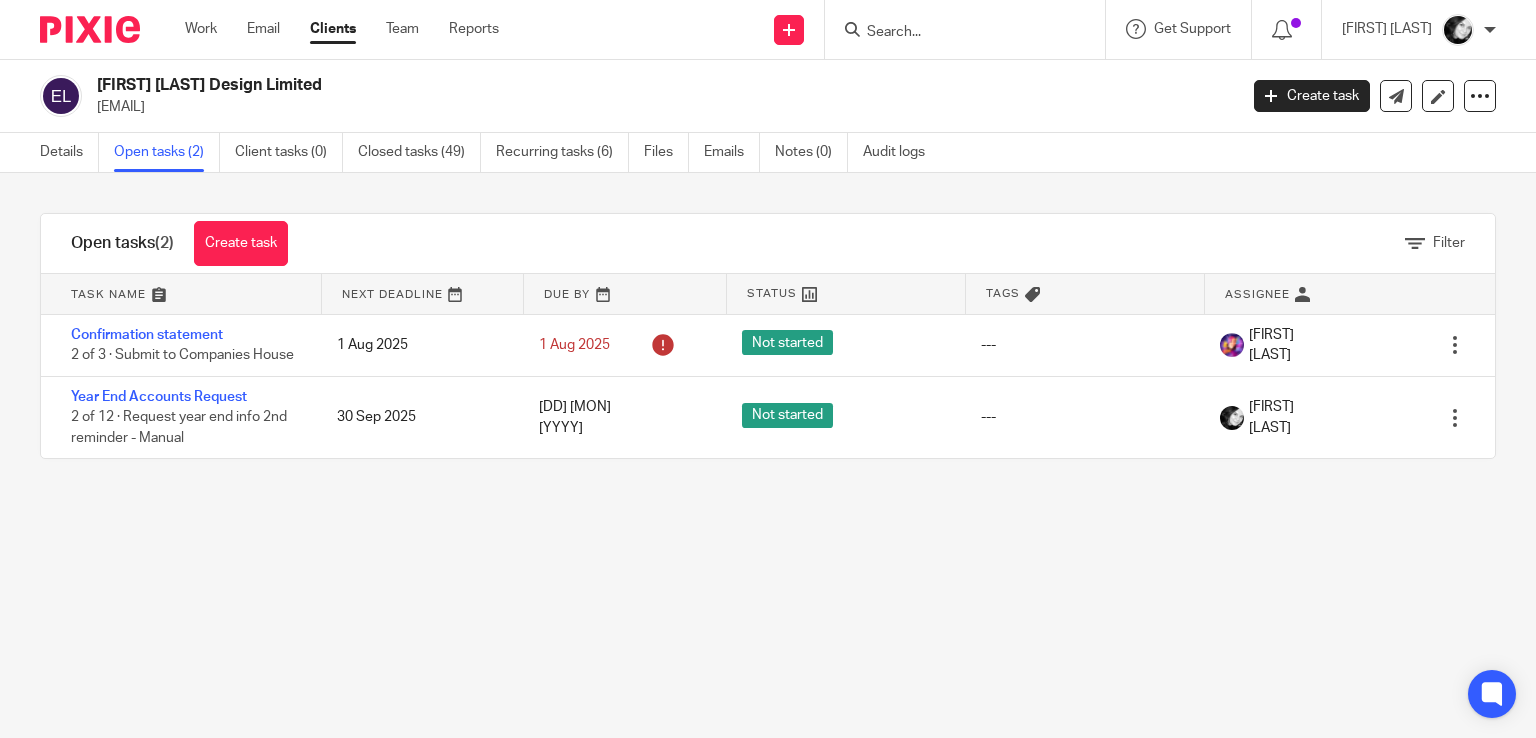 scroll, scrollTop: 0, scrollLeft: 0, axis: both 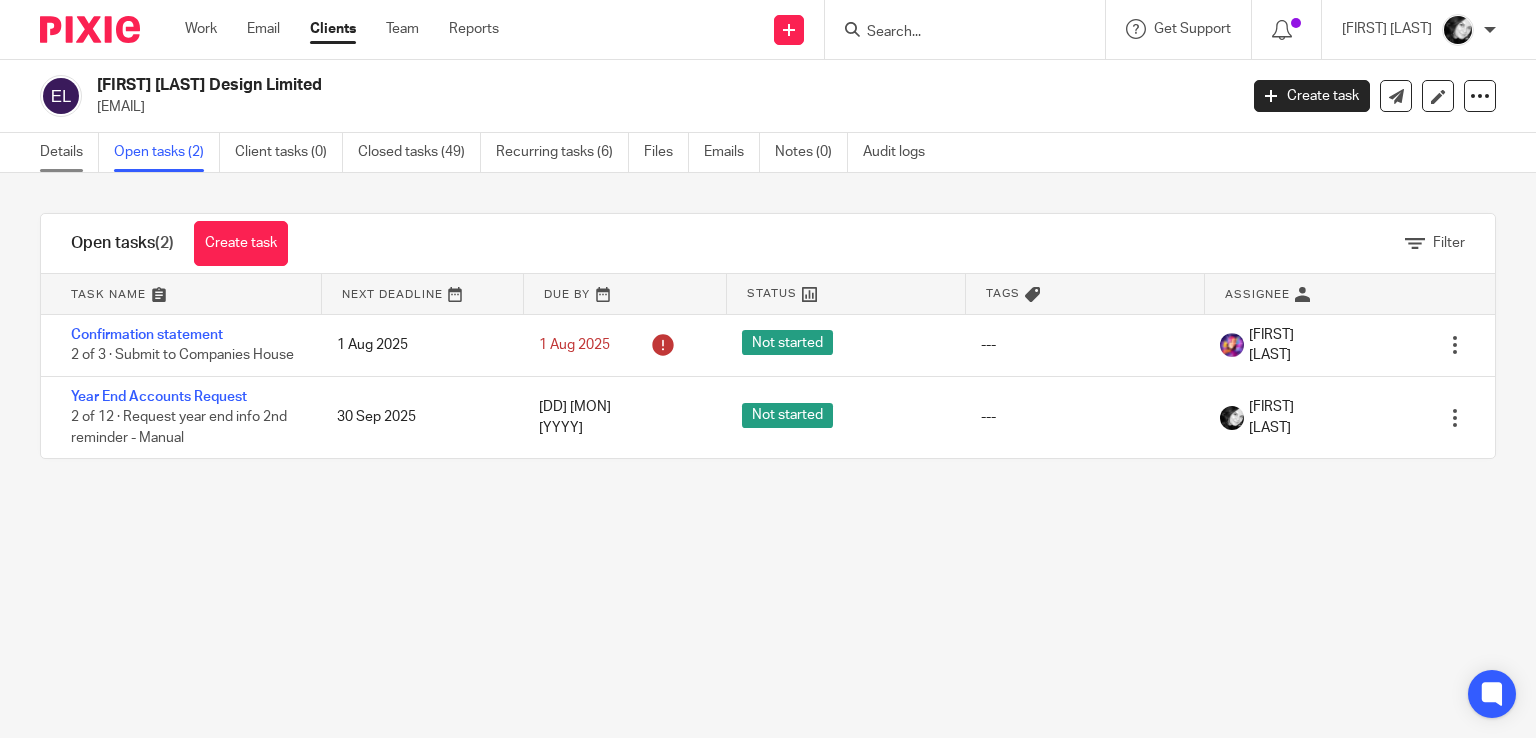 click on "Details" at bounding box center [69, 152] 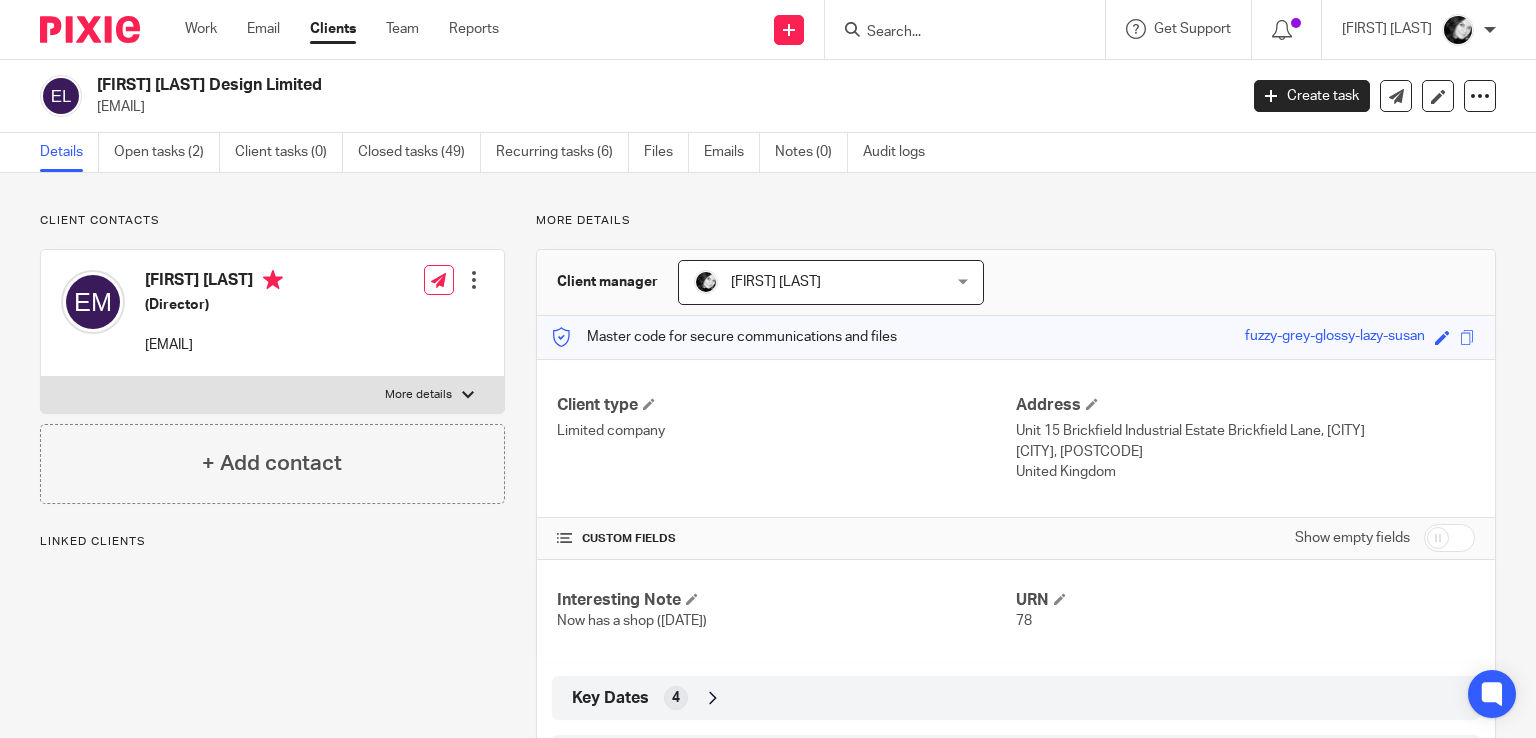 scroll, scrollTop: 0, scrollLeft: 0, axis: both 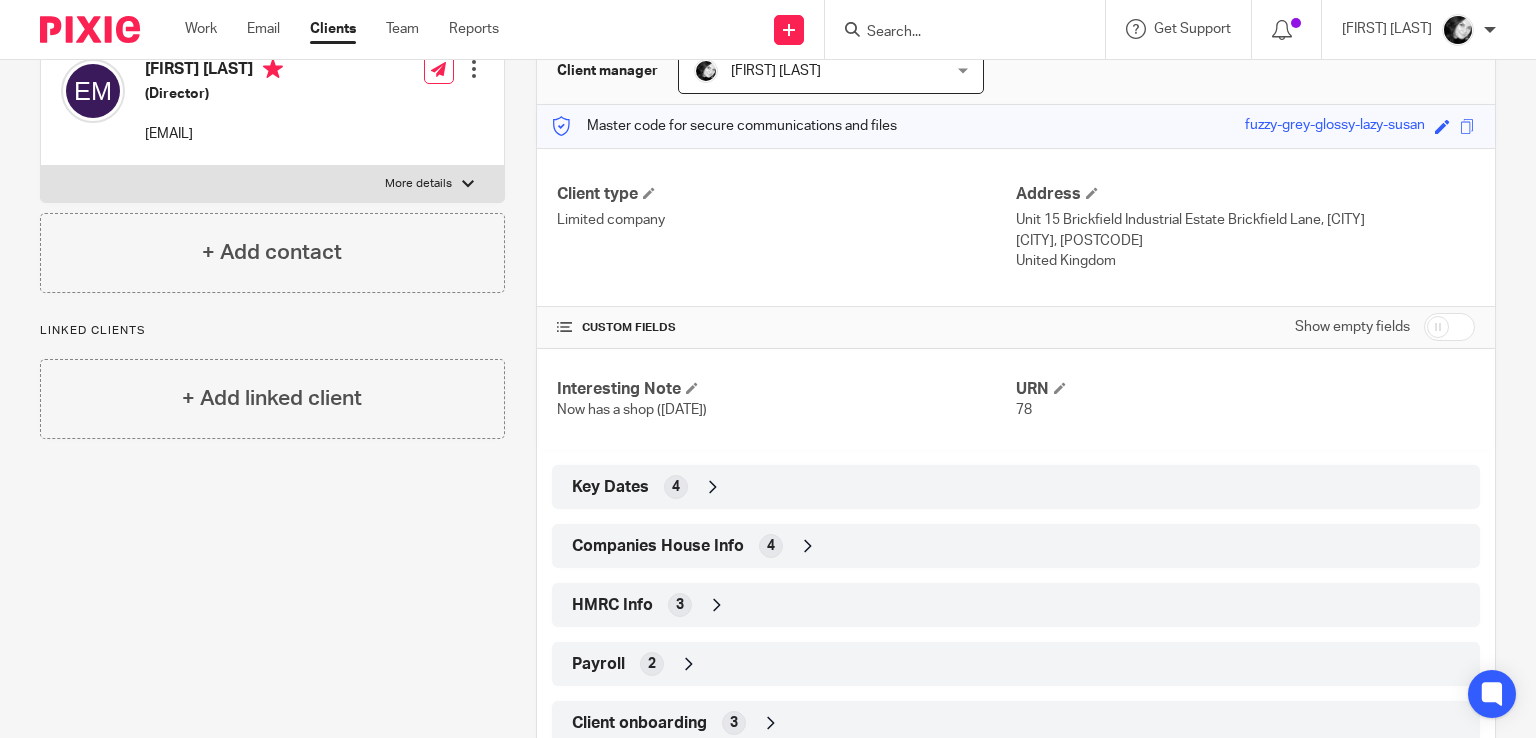 click on "Key Dates   4" at bounding box center (1016, 487) 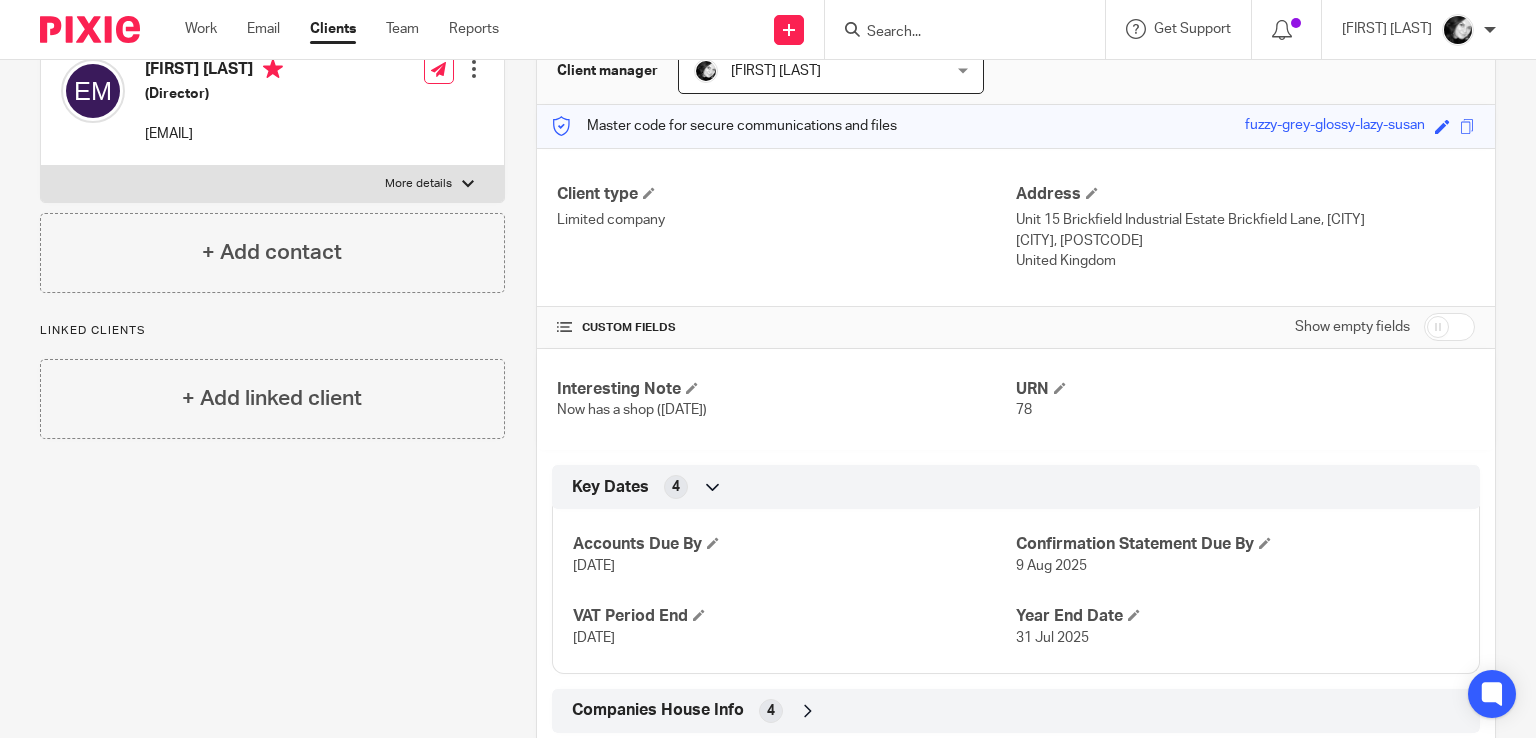 click on "Key Dates   4" at bounding box center [1016, 487] 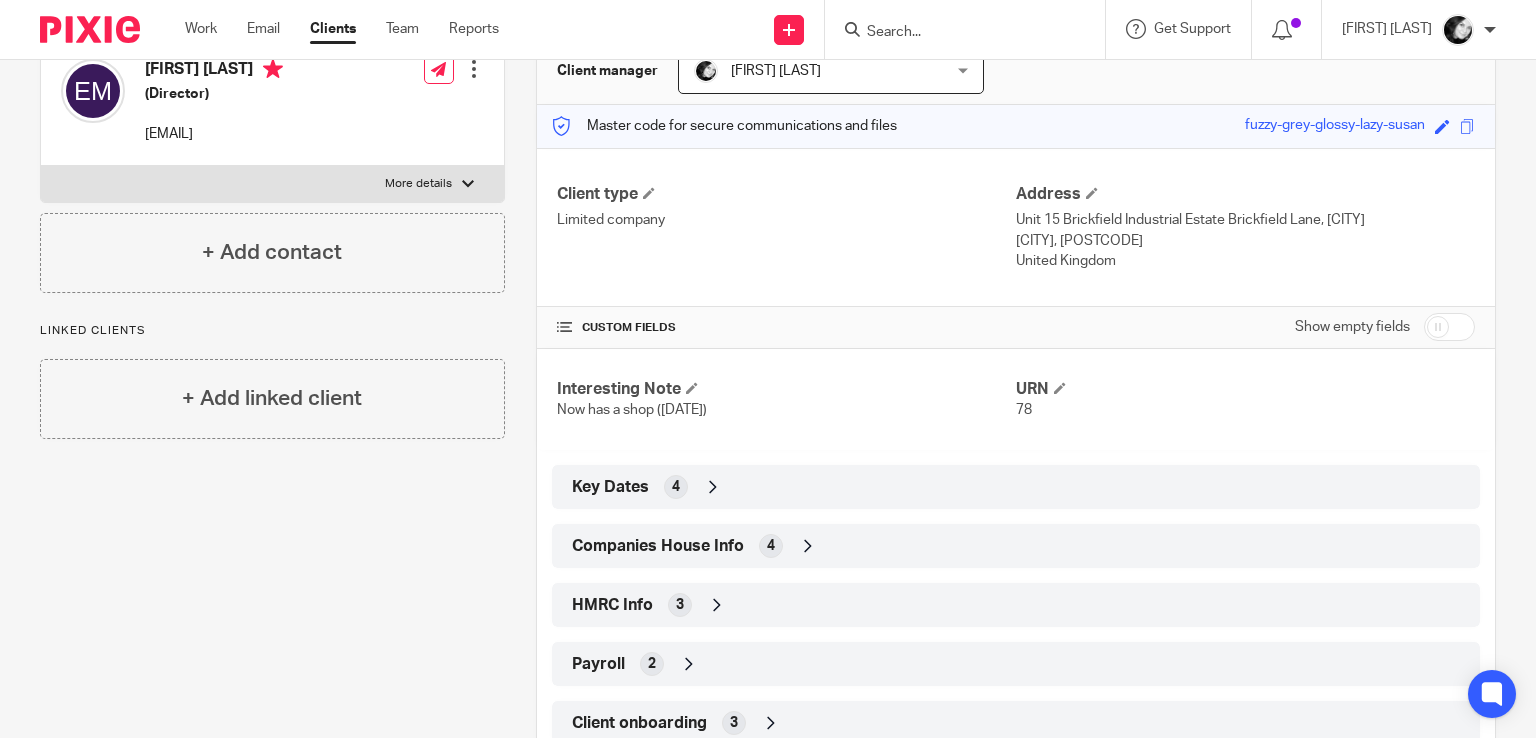 scroll, scrollTop: 0, scrollLeft: 0, axis: both 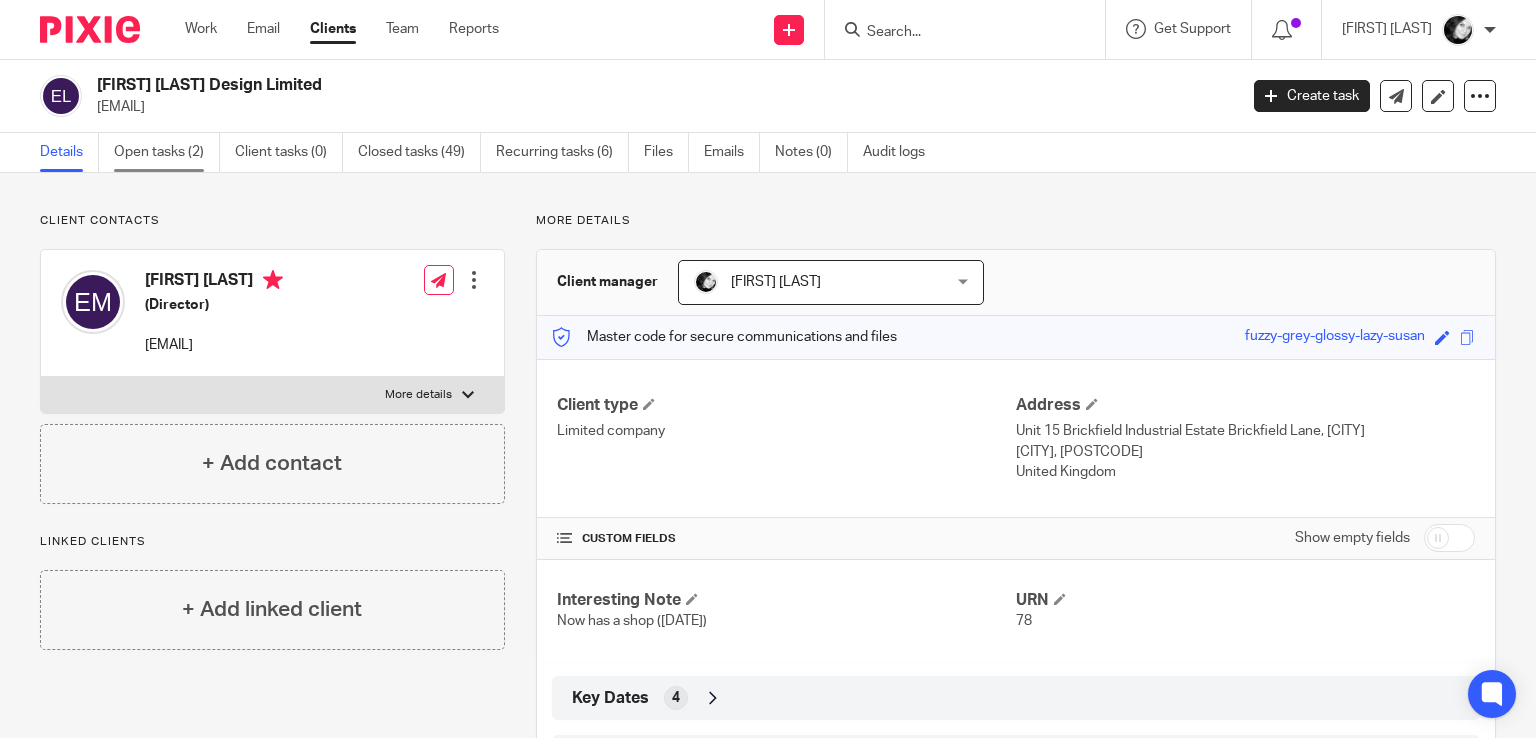 click on "Open tasks (2)" at bounding box center (167, 152) 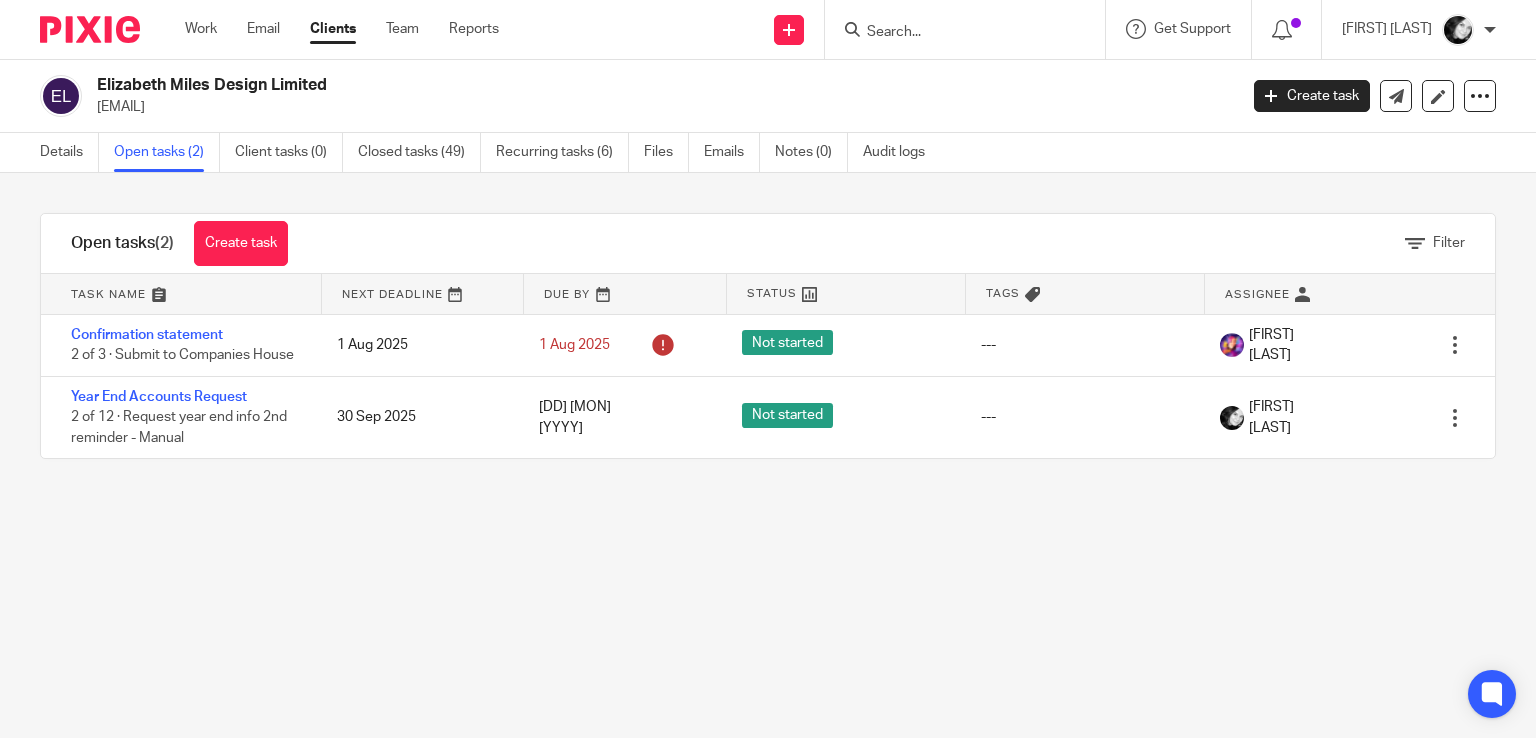scroll, scrollTop: 0, scrollLeft: 0, axis: both 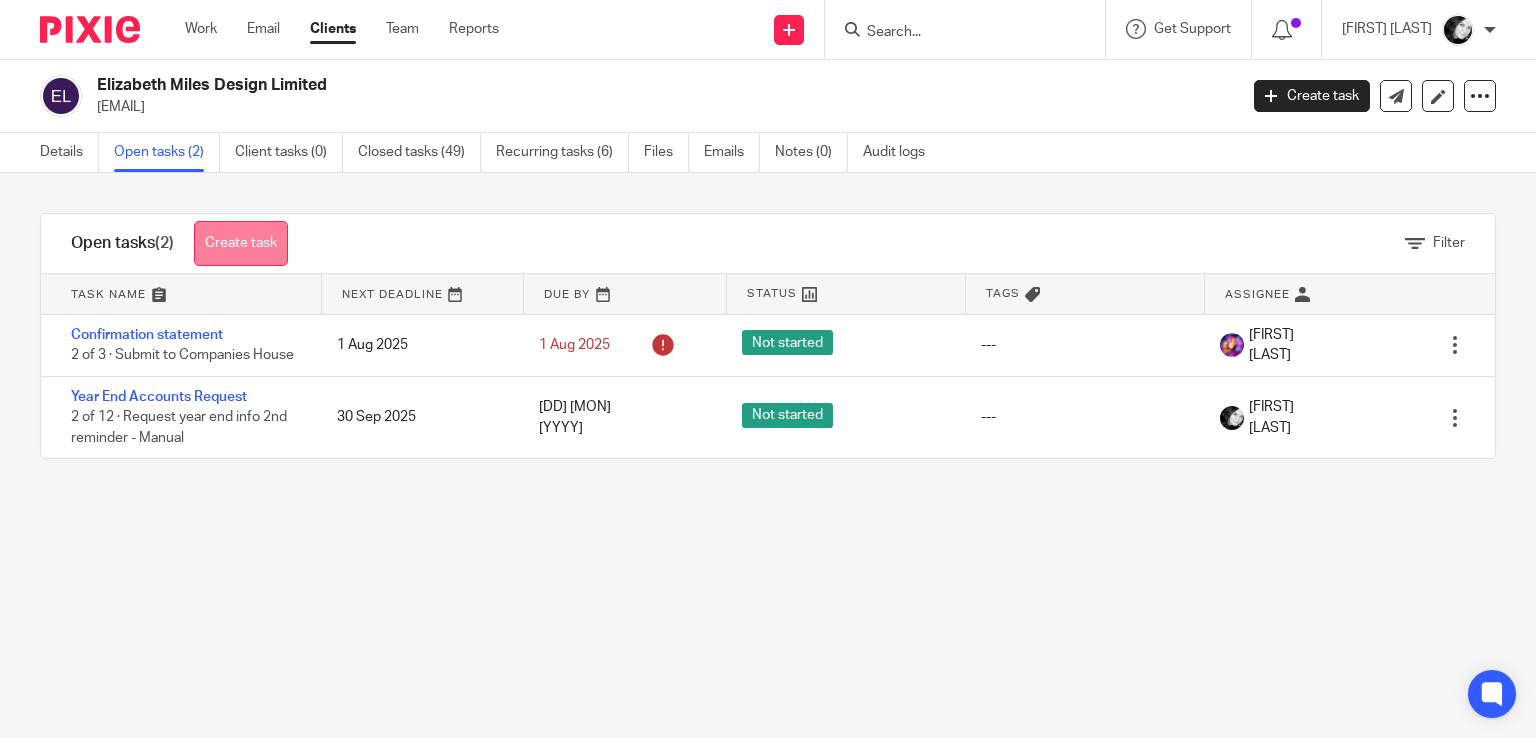 click on "Create task" at bounding box center (241, 243) 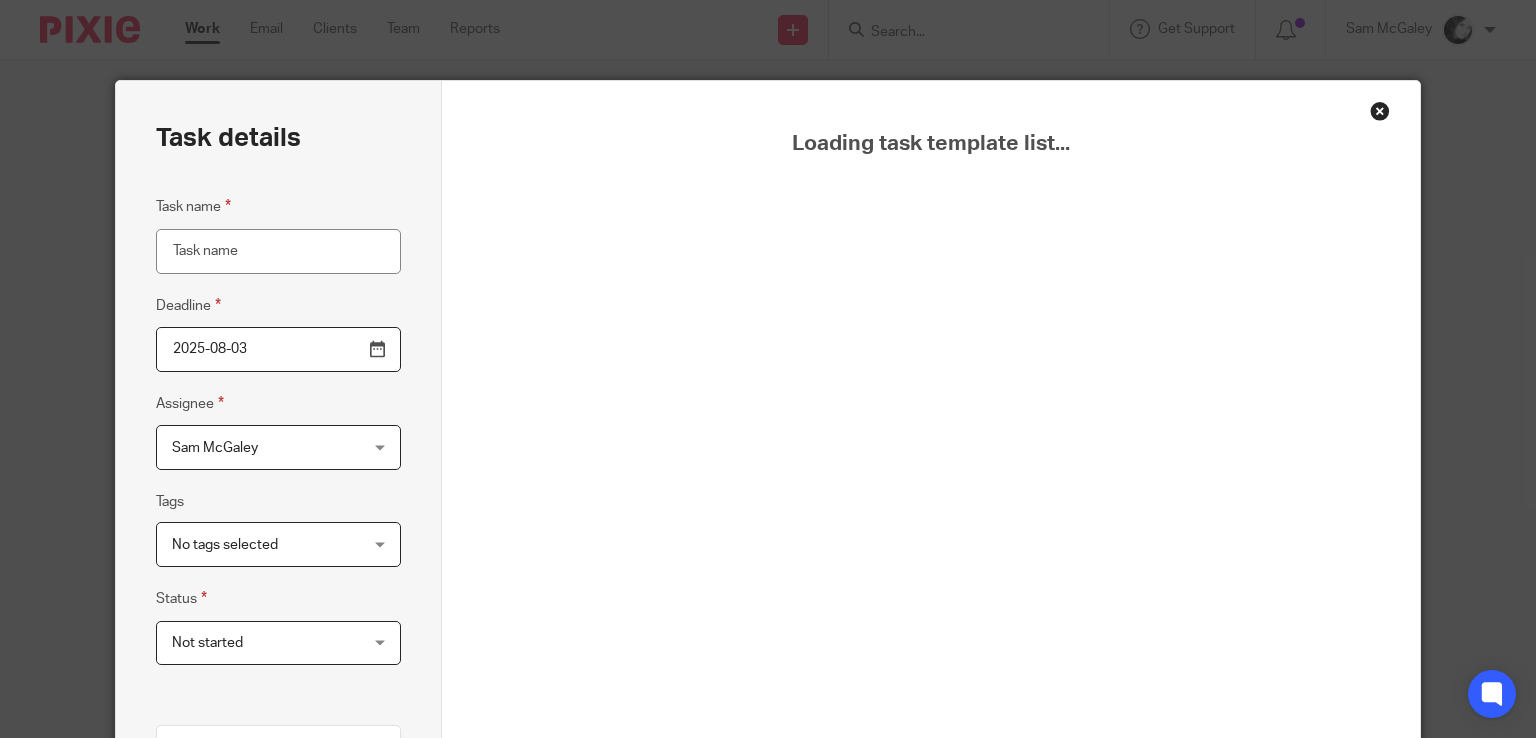 scroll, scrollTop: 0, scrollLeft: 0, axis: both 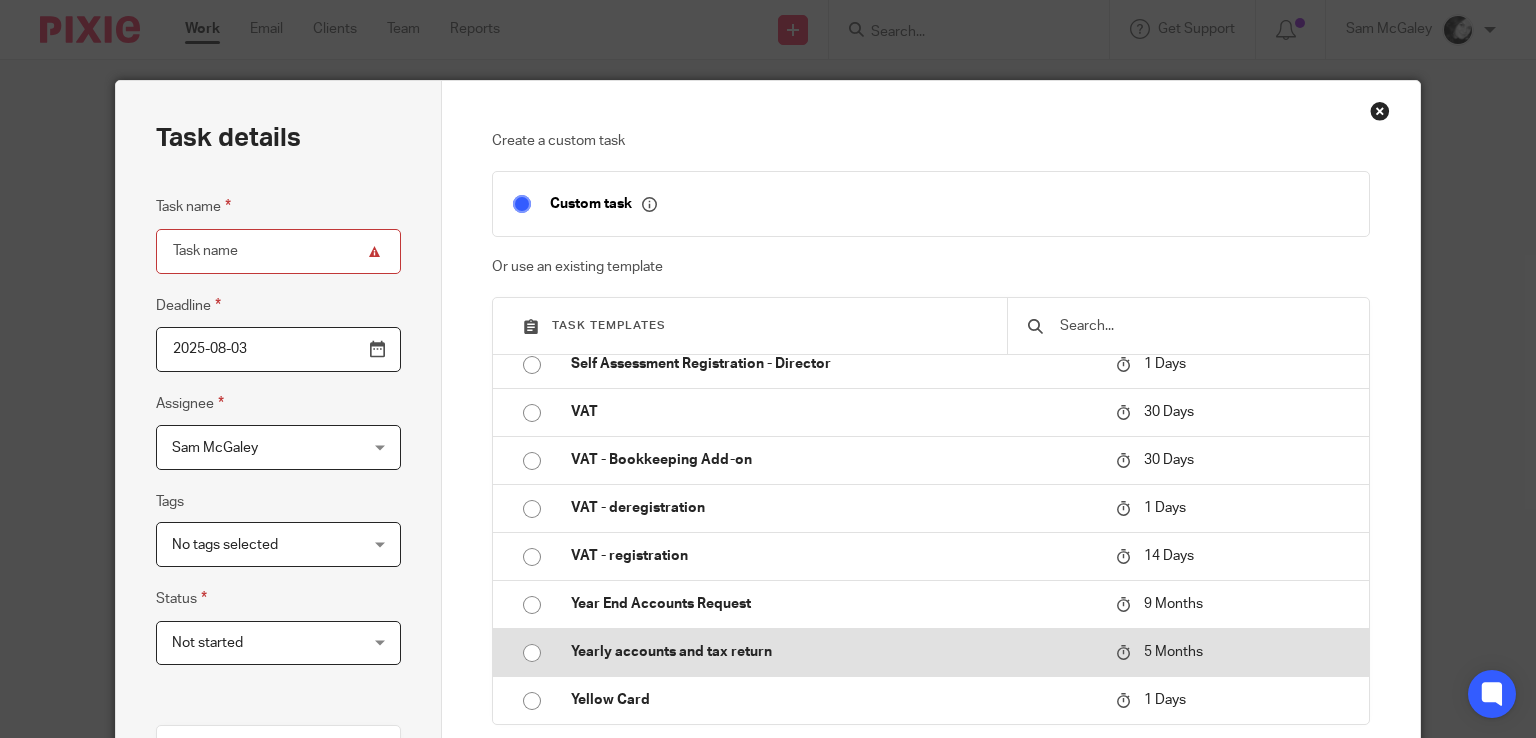 click on "Yearly accounts and tax return" at bounding box center (833, 652) 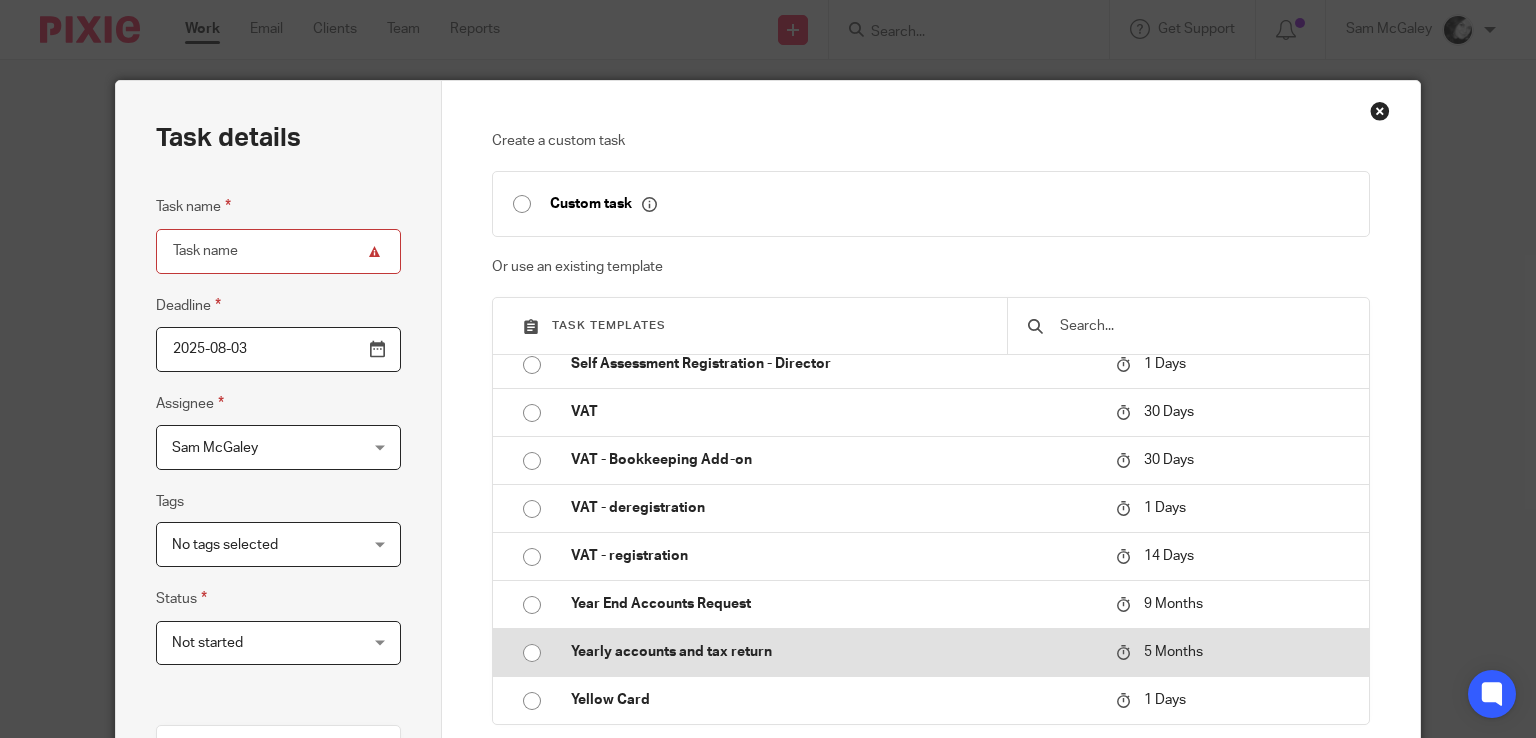 type on "2026-01-03" 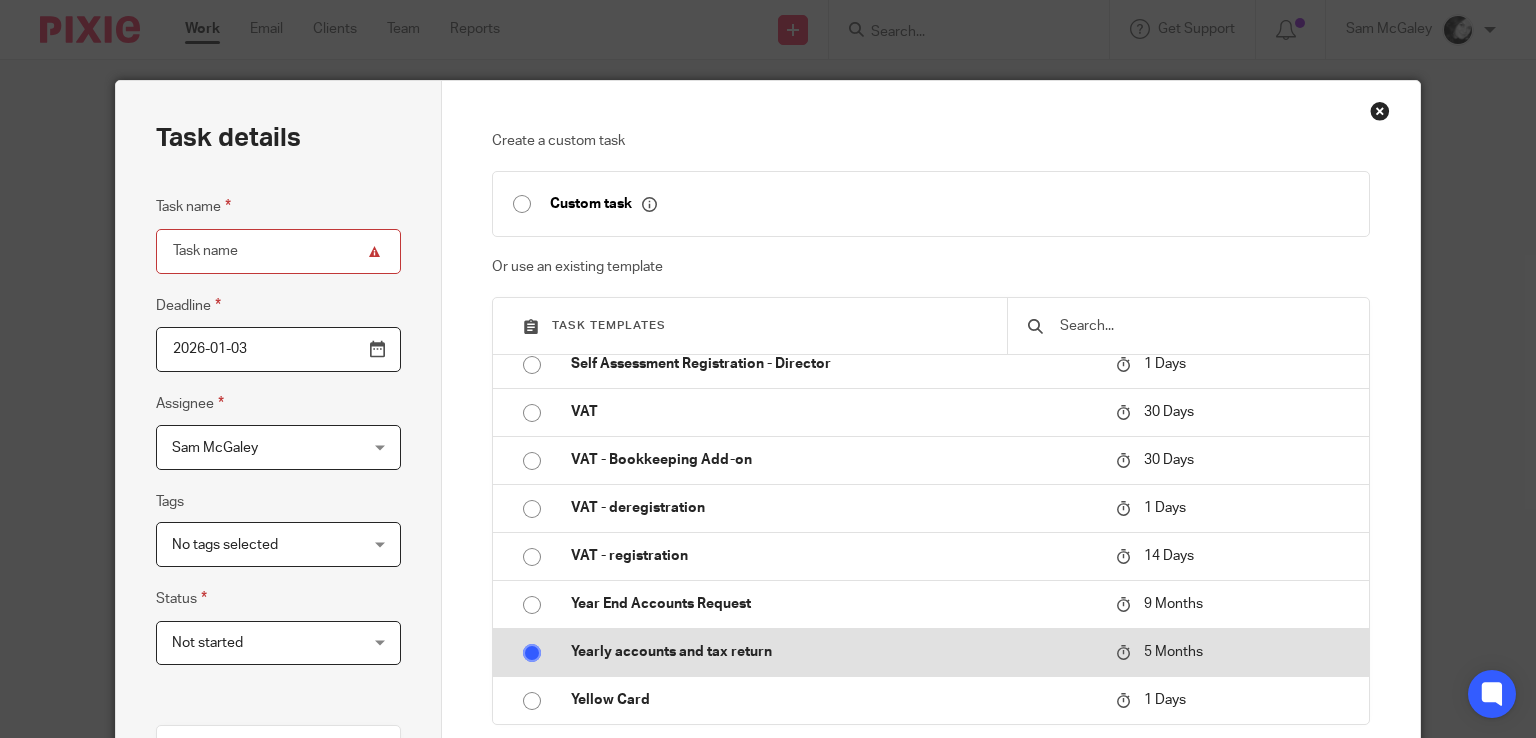 type on "Yearly accounts and tax return" 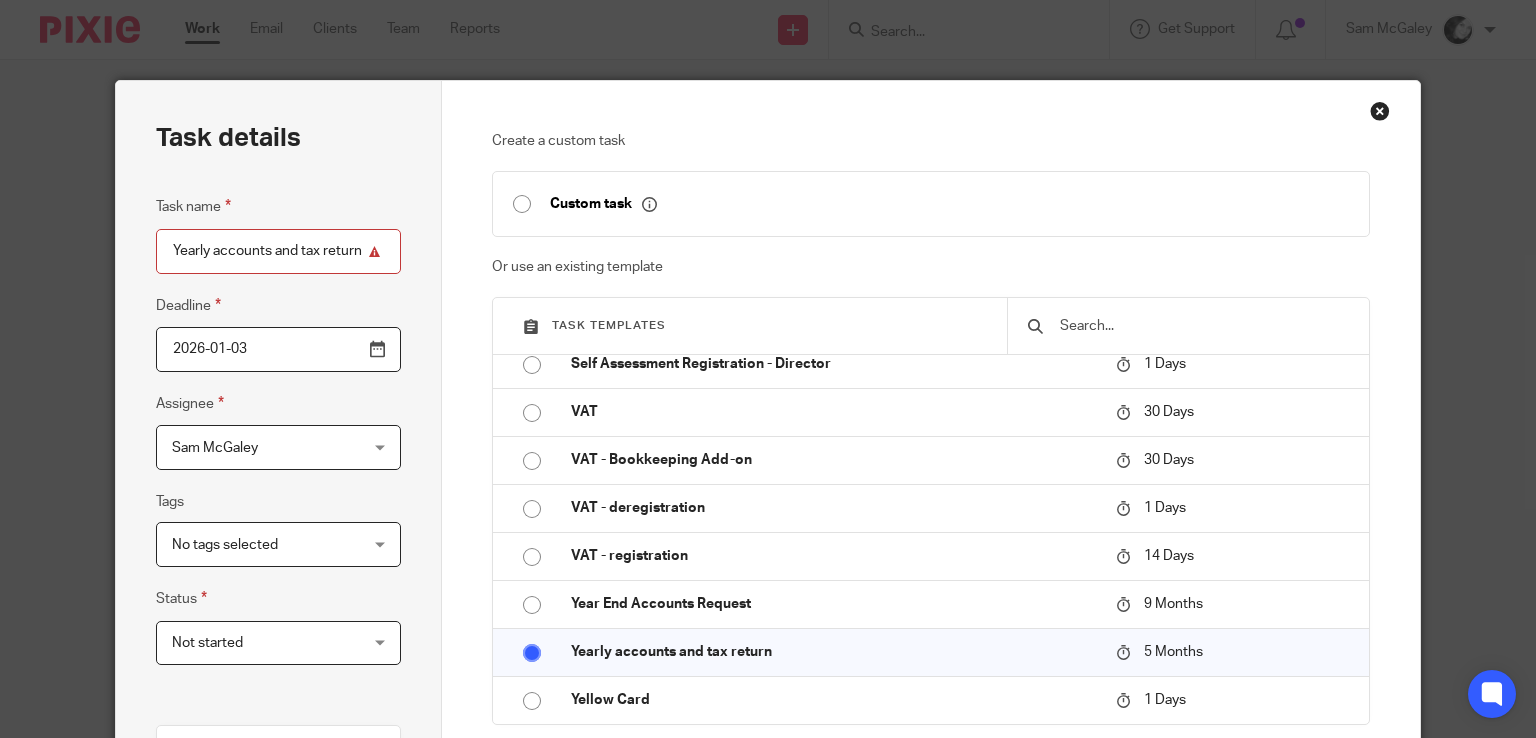 click on "2026-01-03" at bounding box center [278, 349] 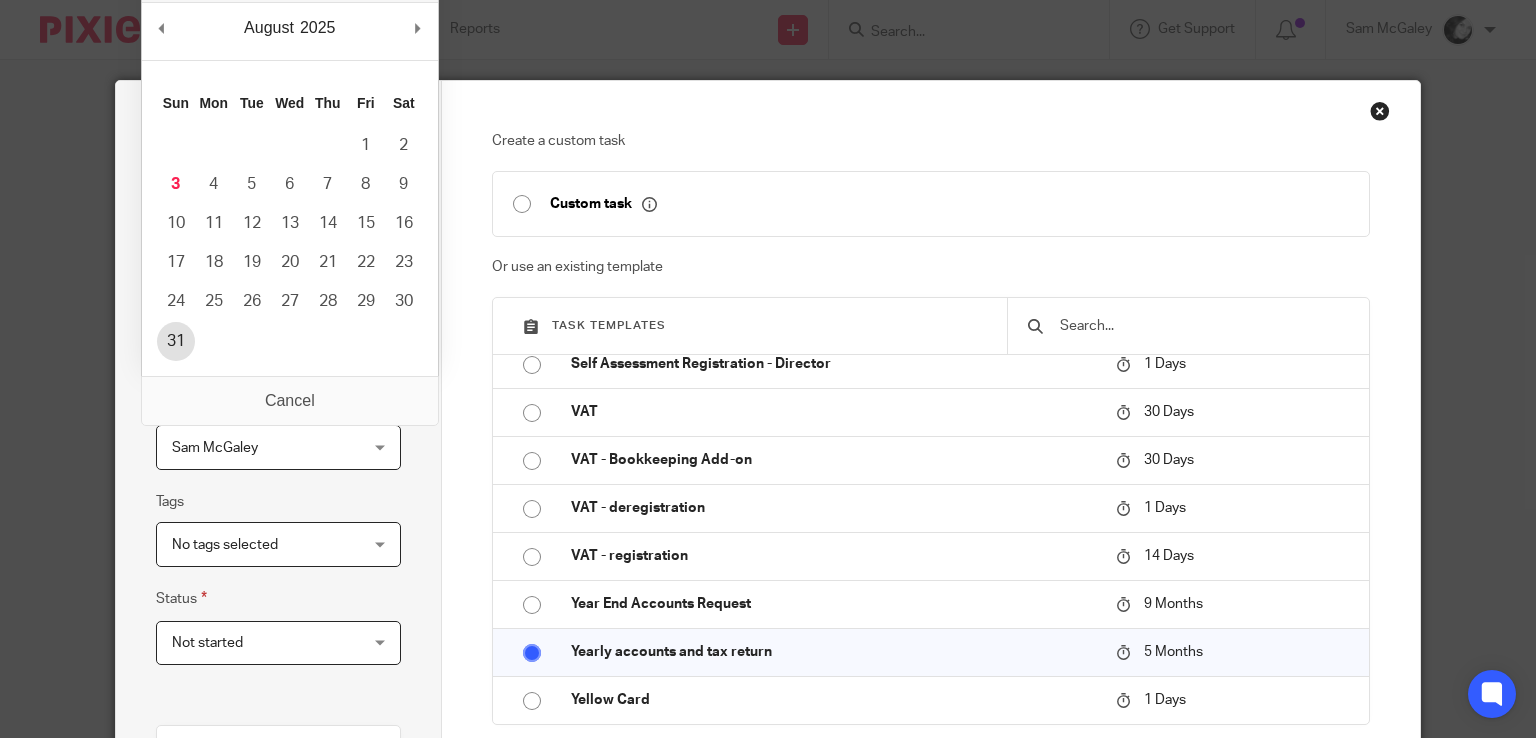 type on "2025-08-31" 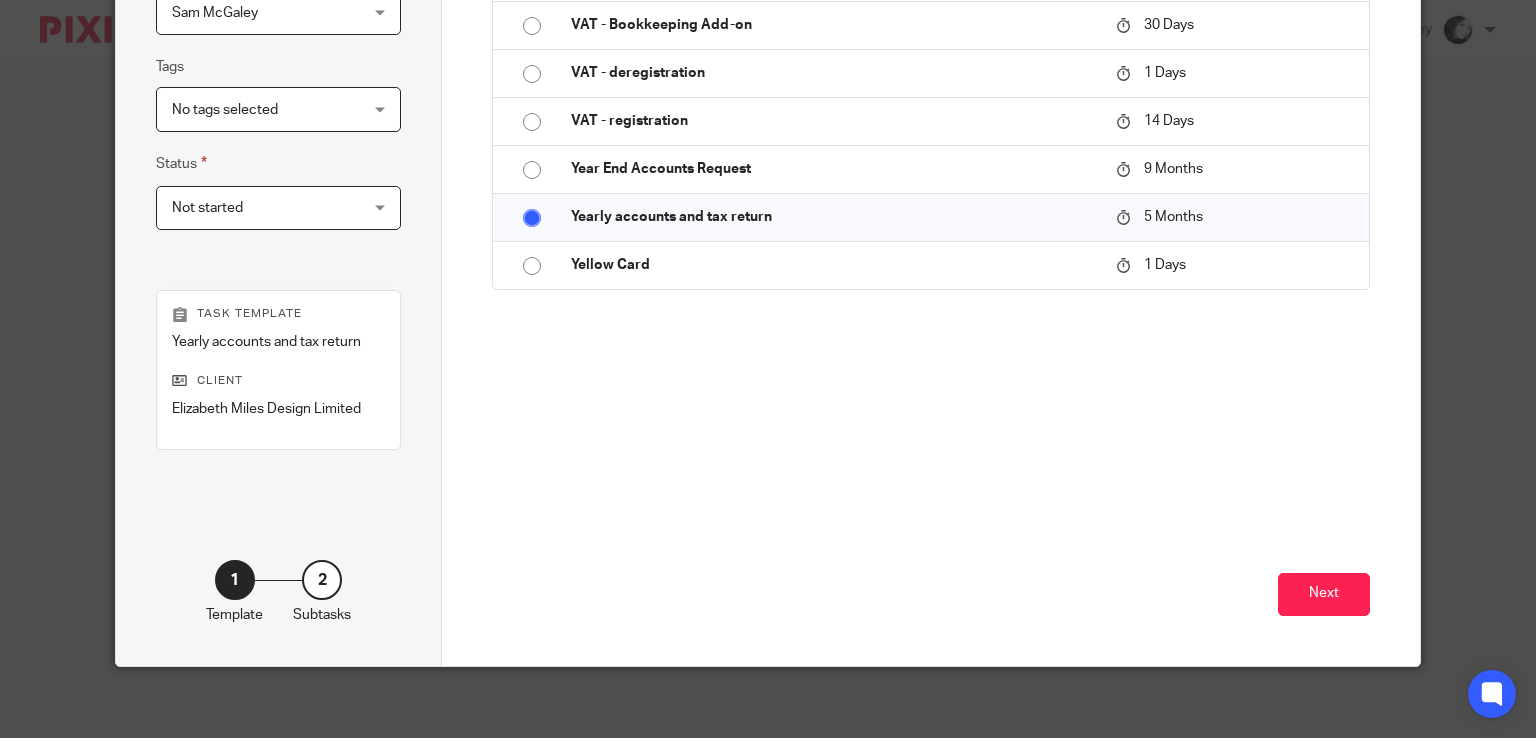 scroll, scrollTop: 443, scrollLeft: 0, axis: vertical 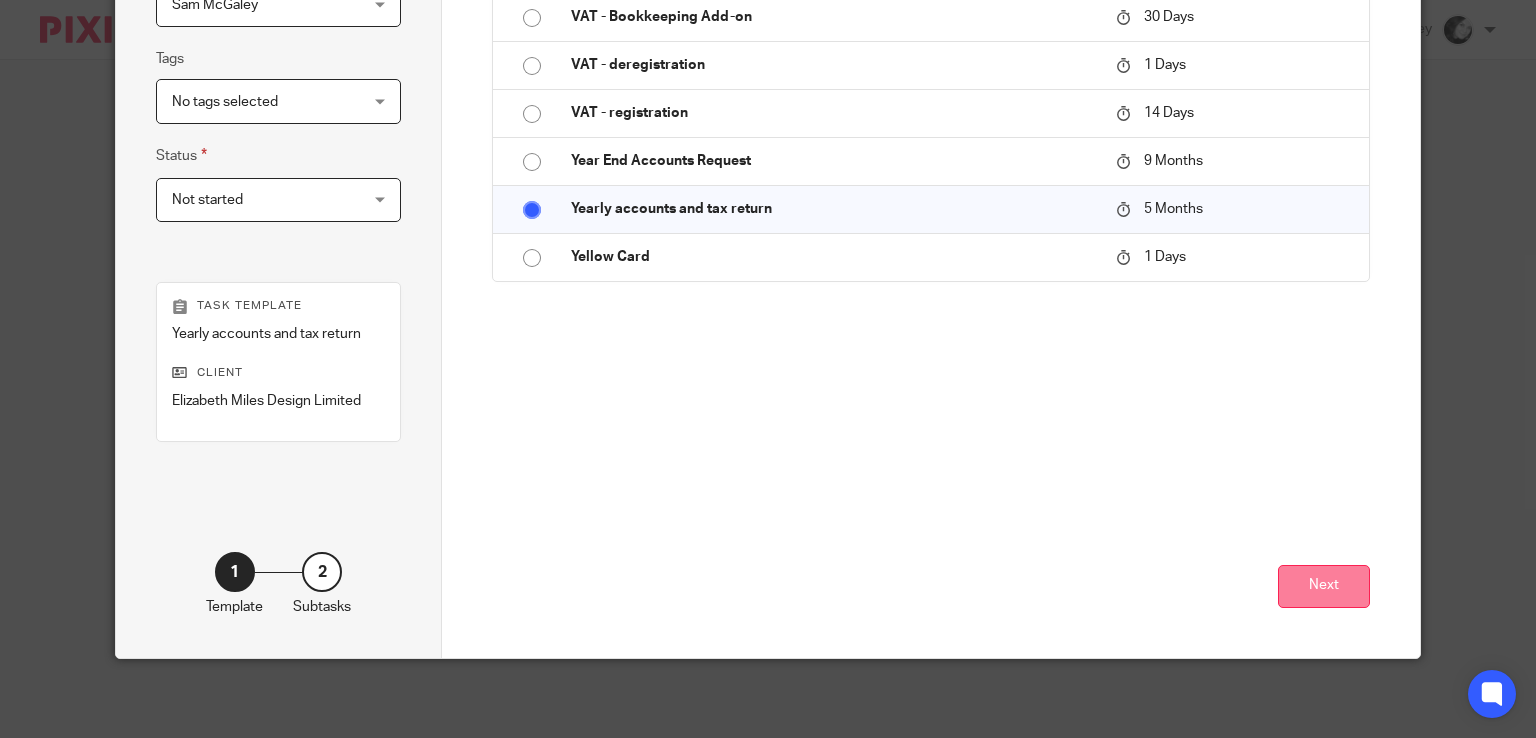 click on "Next" at bounding box center [1324, 586] 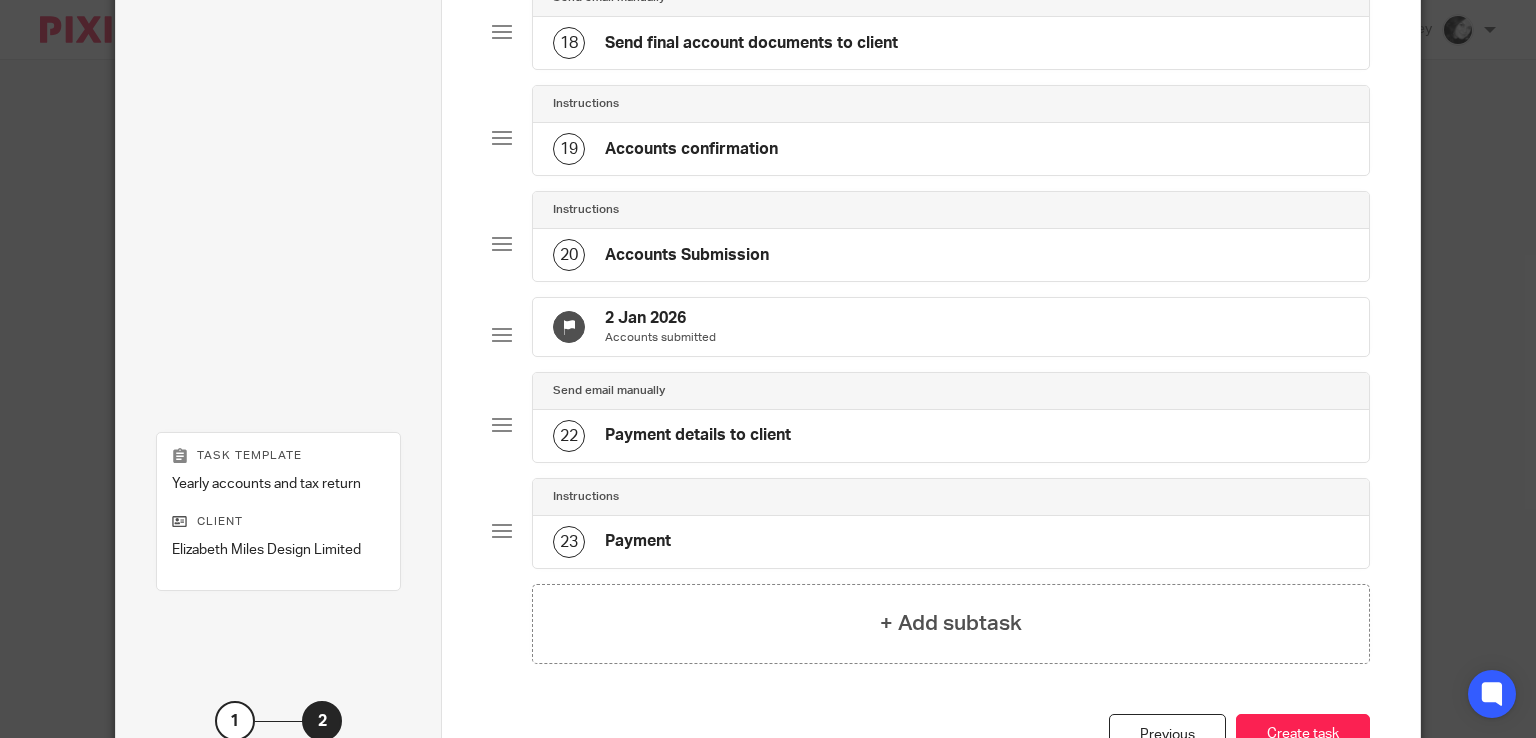 scroll, scrollTop: 2083, scrollLeft: 0, axis: vertical 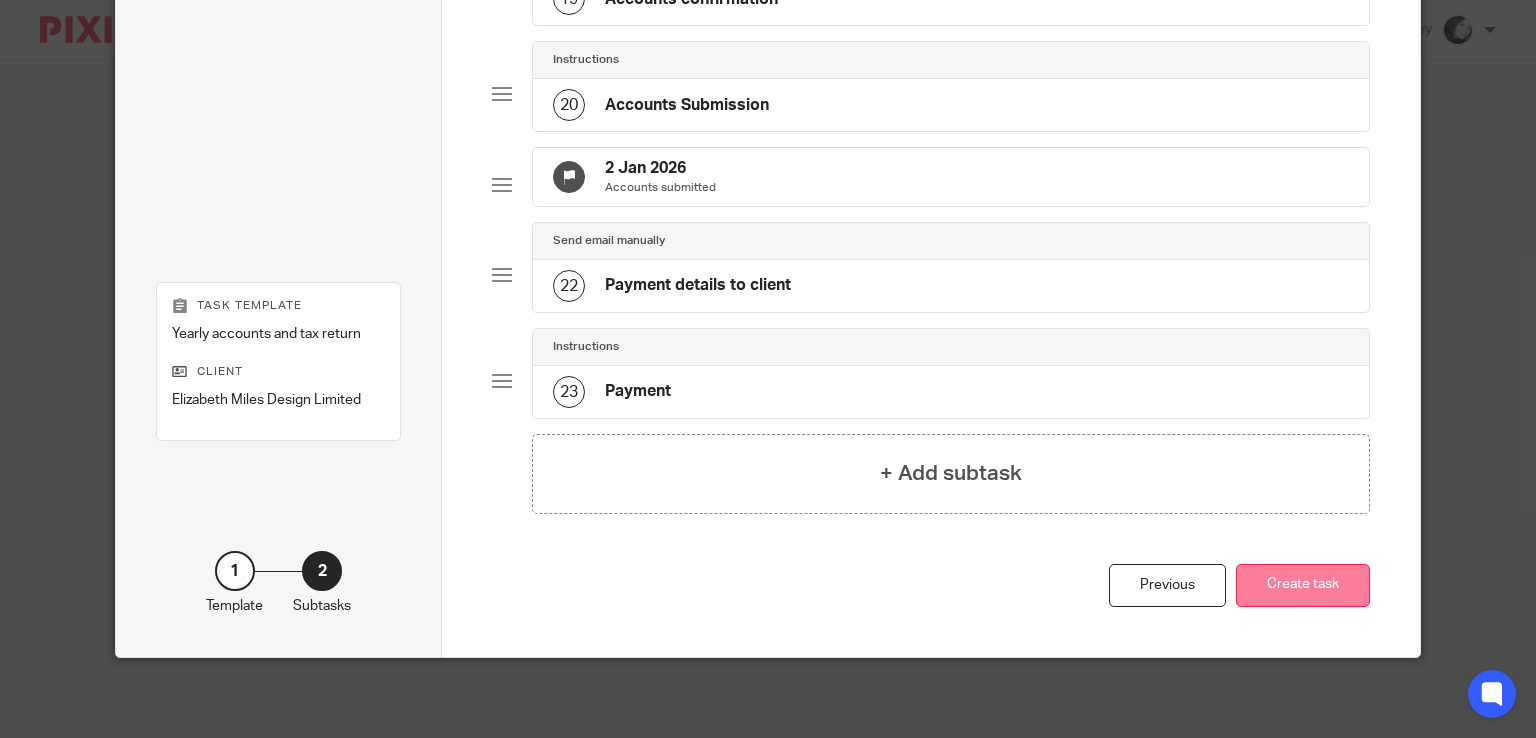 click on "Create task" at bounding box center (1303, 585) 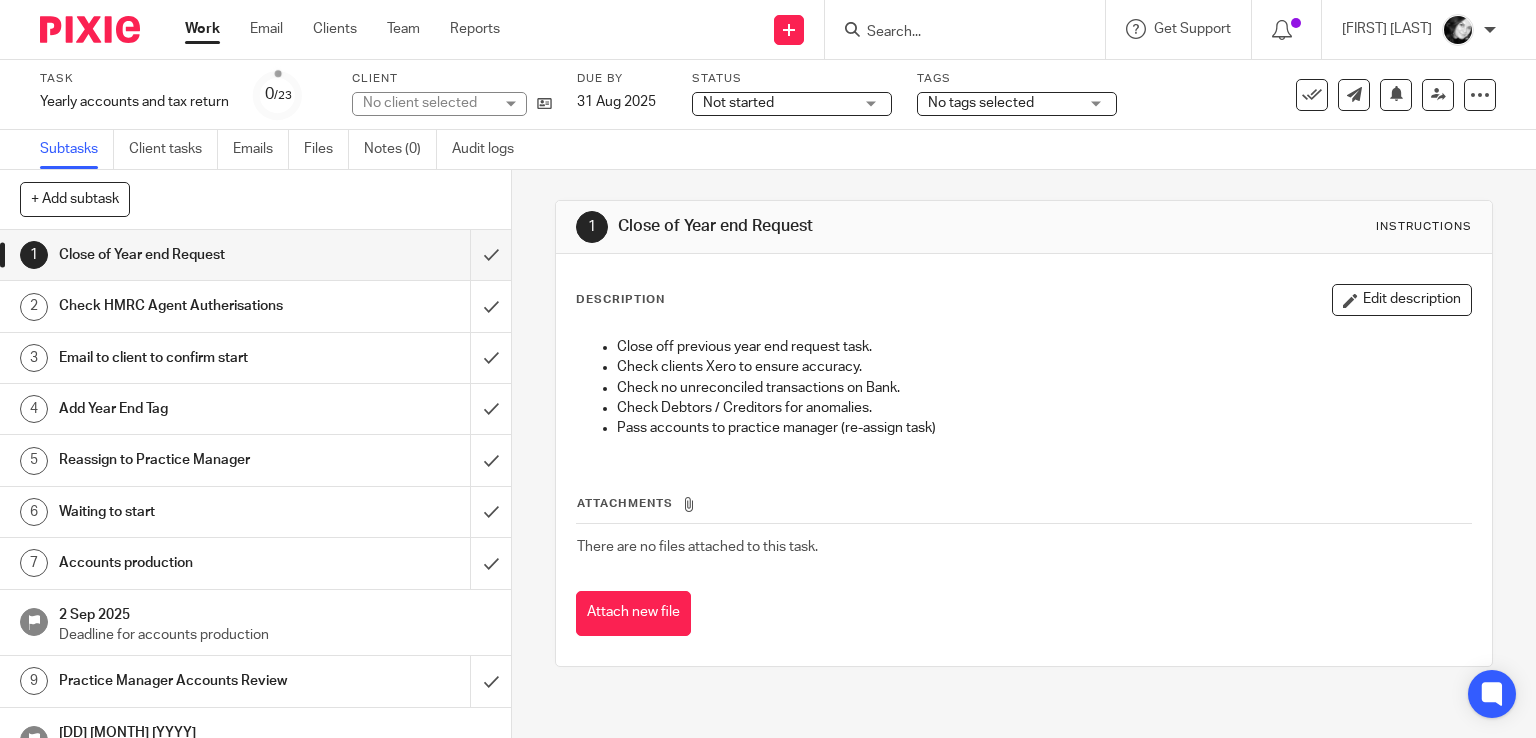scroll, scrollTop: 0, scrollLeft: 0, axis: both 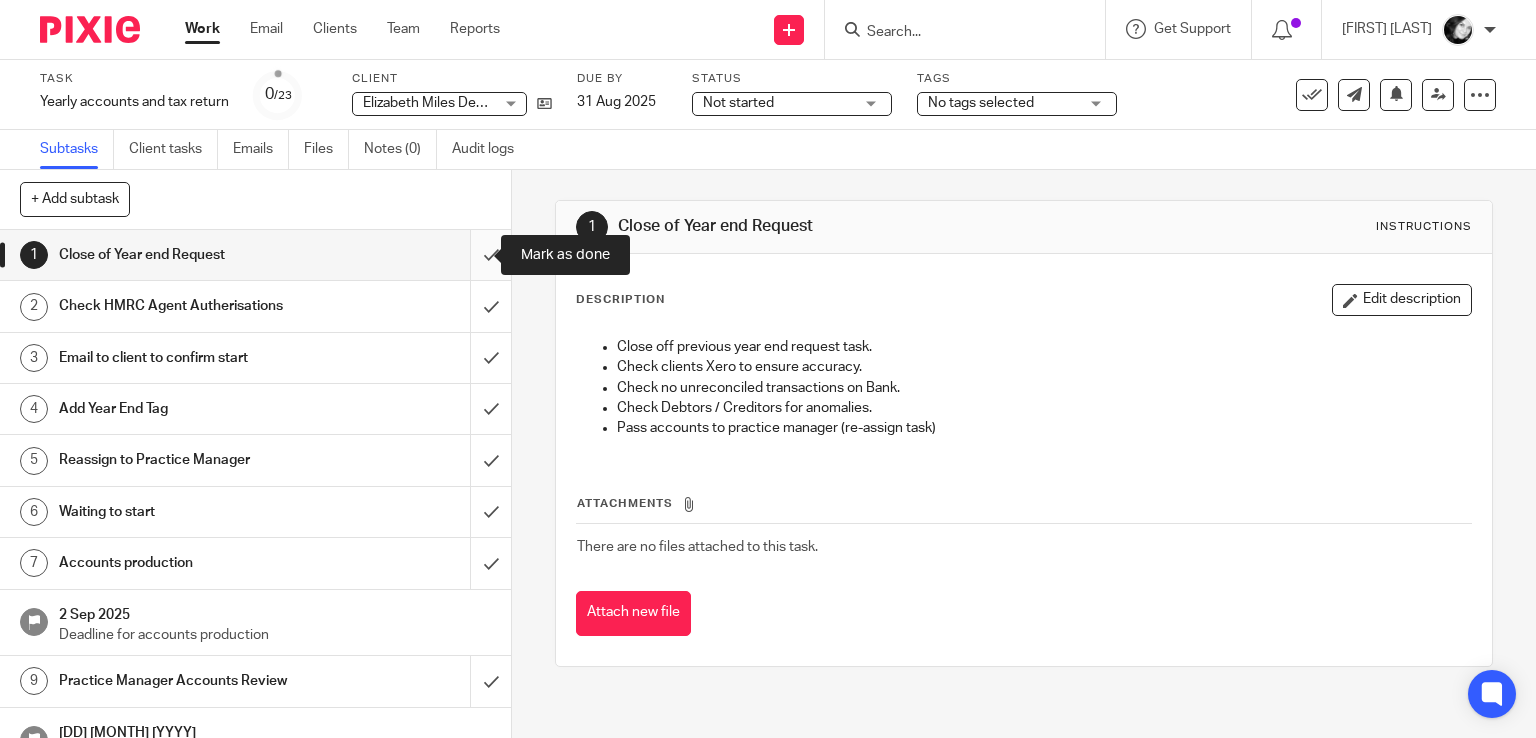 click at bounding box center (255, 255) 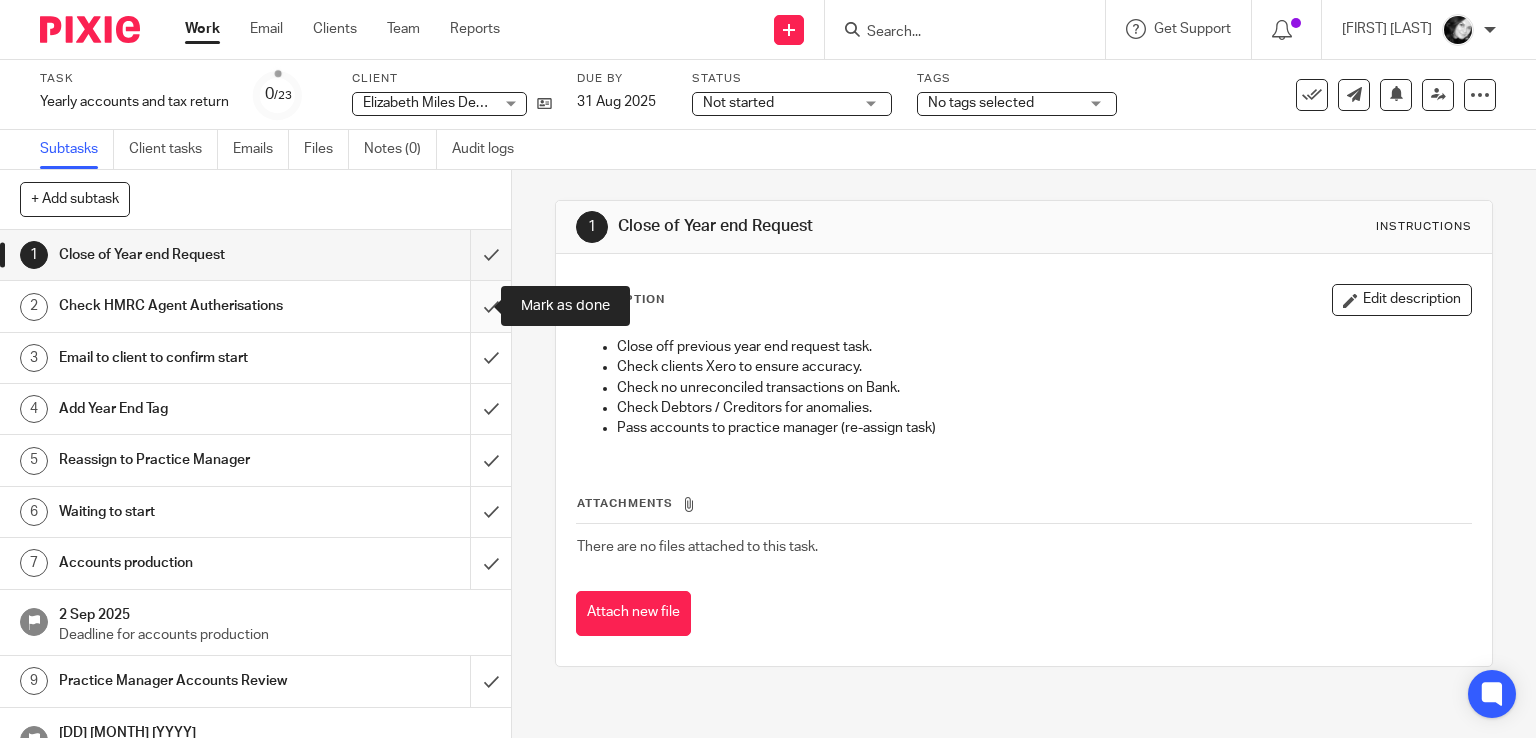 click at bounding box center [255, 306] 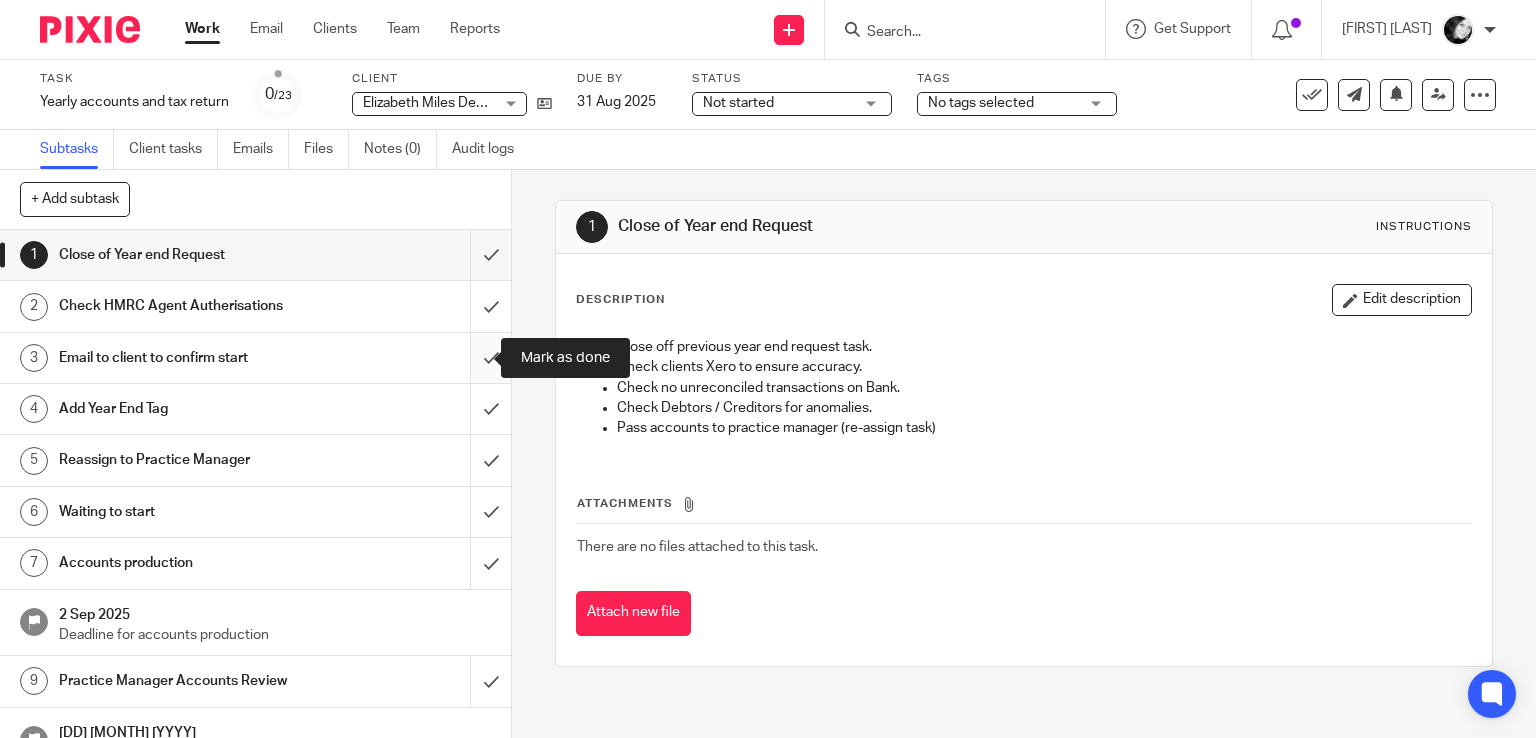 click at bounding box center (255, 358) 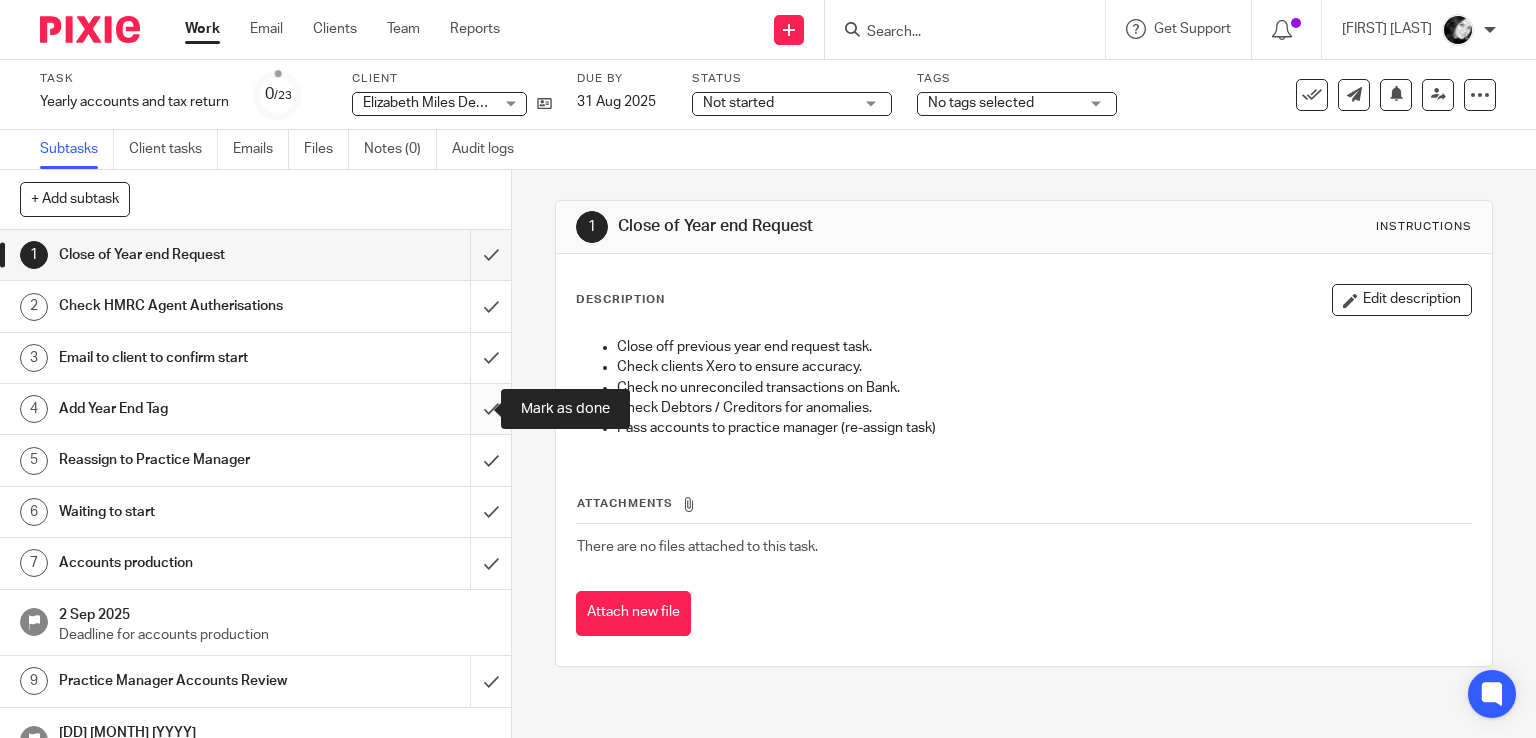 click at bounding box center [255, 409] 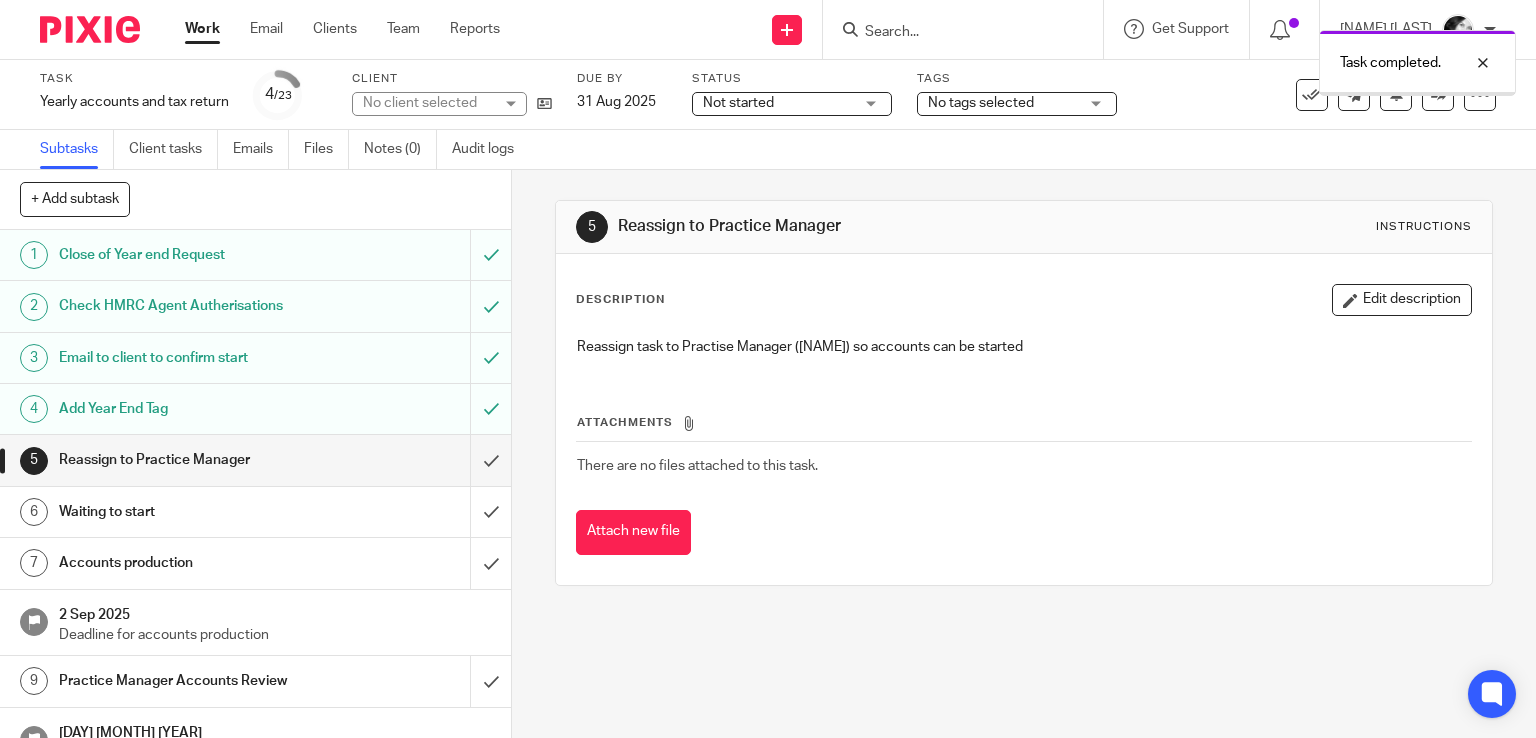 scroll, scrollTop: 0, scrollLeft: 0, axis: both 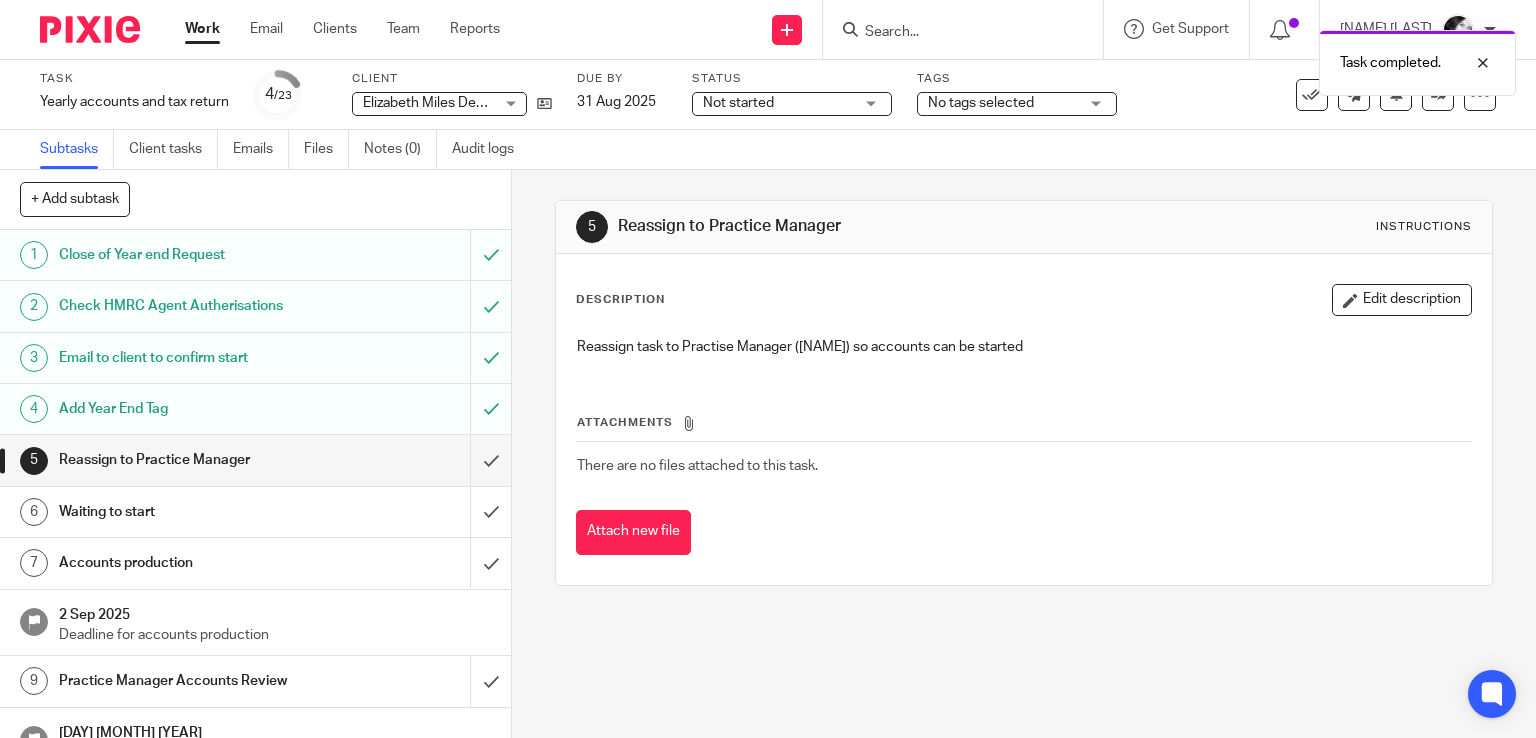click on "No tags selected" at bounding box center (1017, 104) 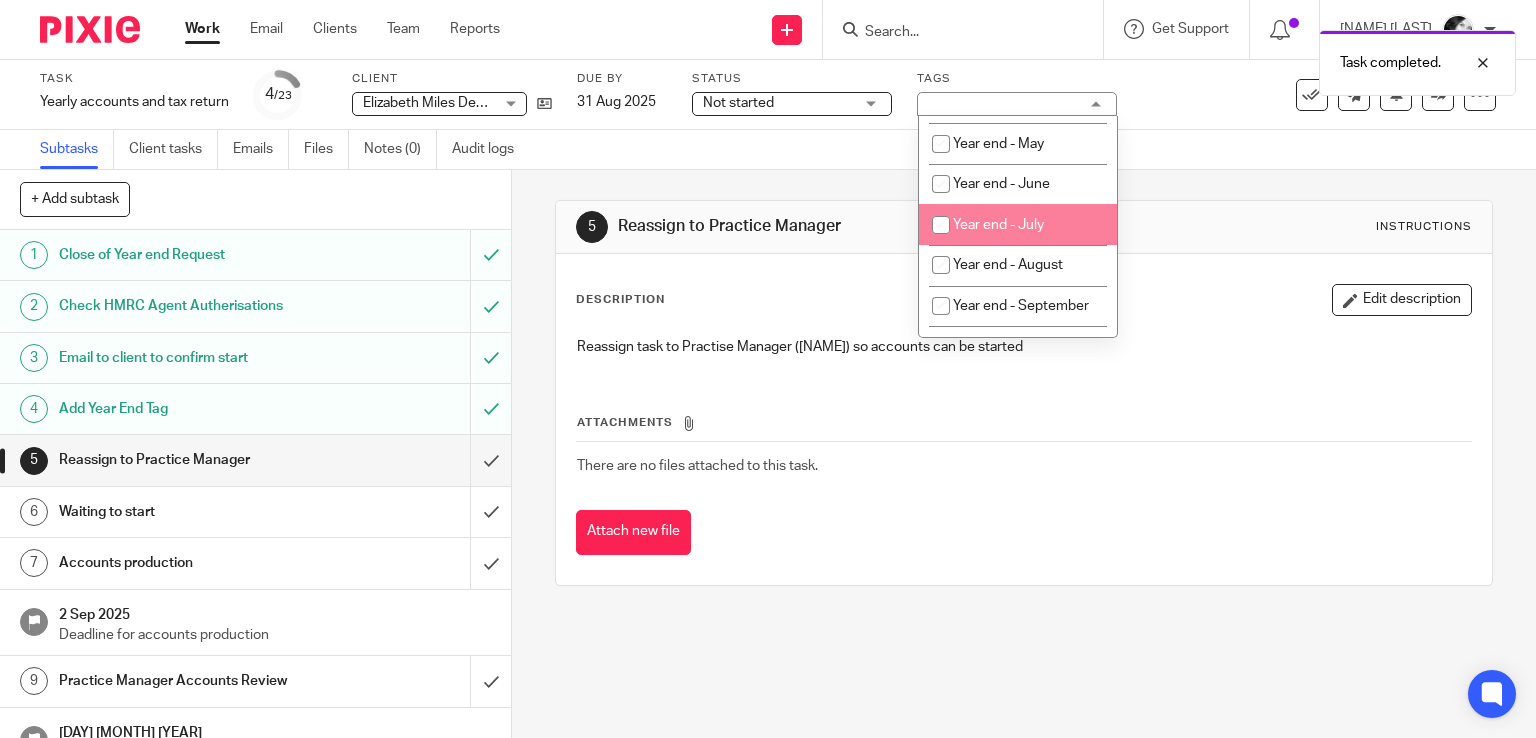 scroll, scrollTop: 806, scrollLeft: 0, axis: vertical 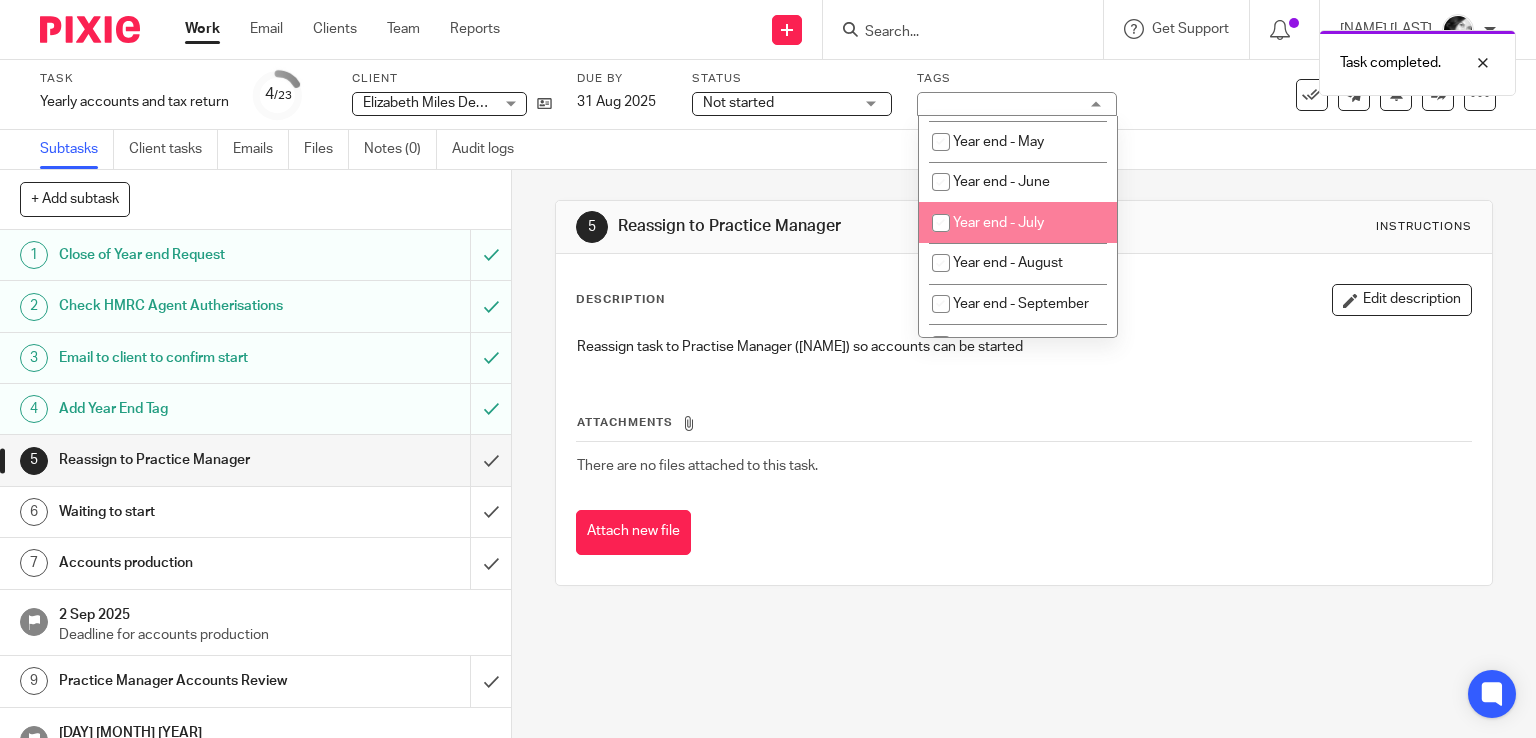 click on "Year end - July" at bounding box center (1018, 222) 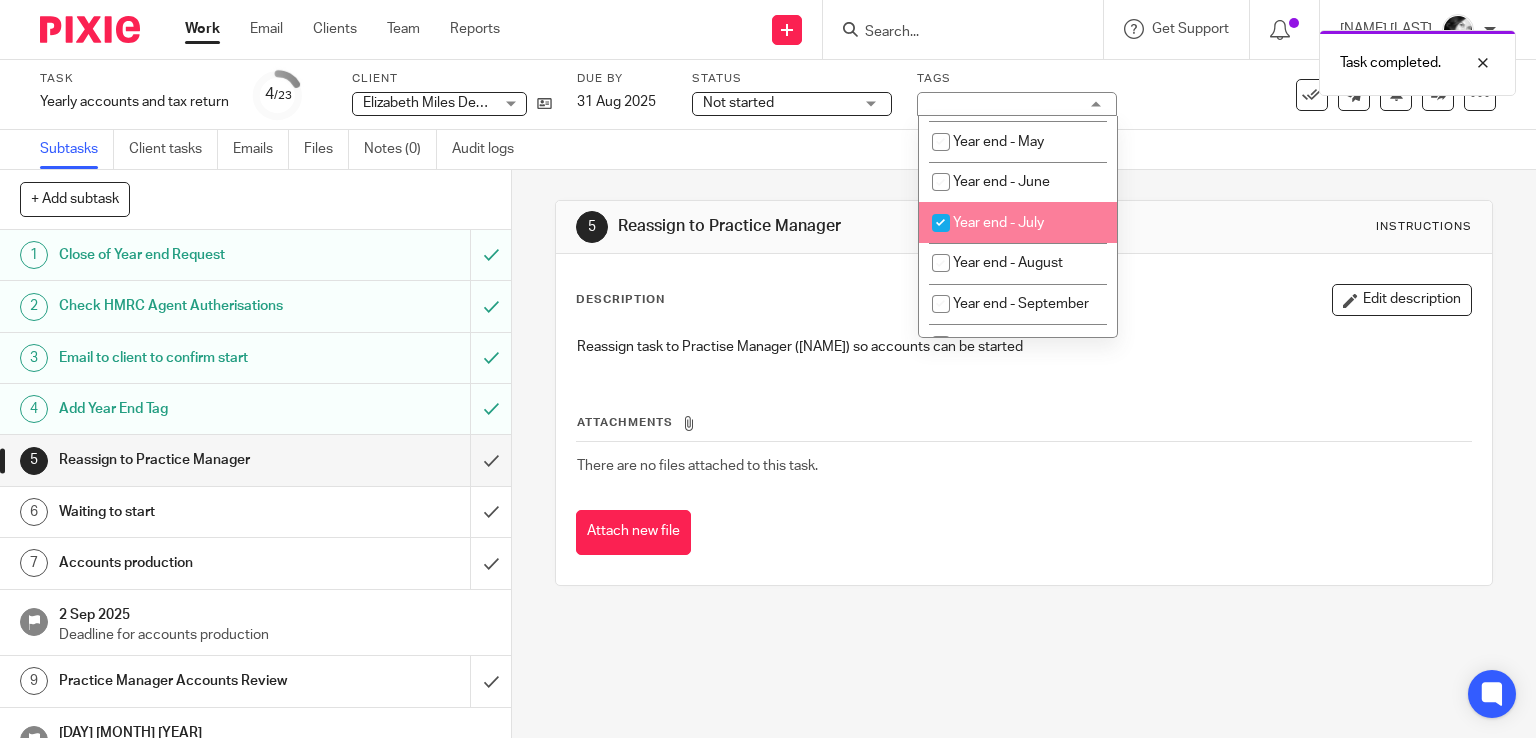 checkbox on "true" 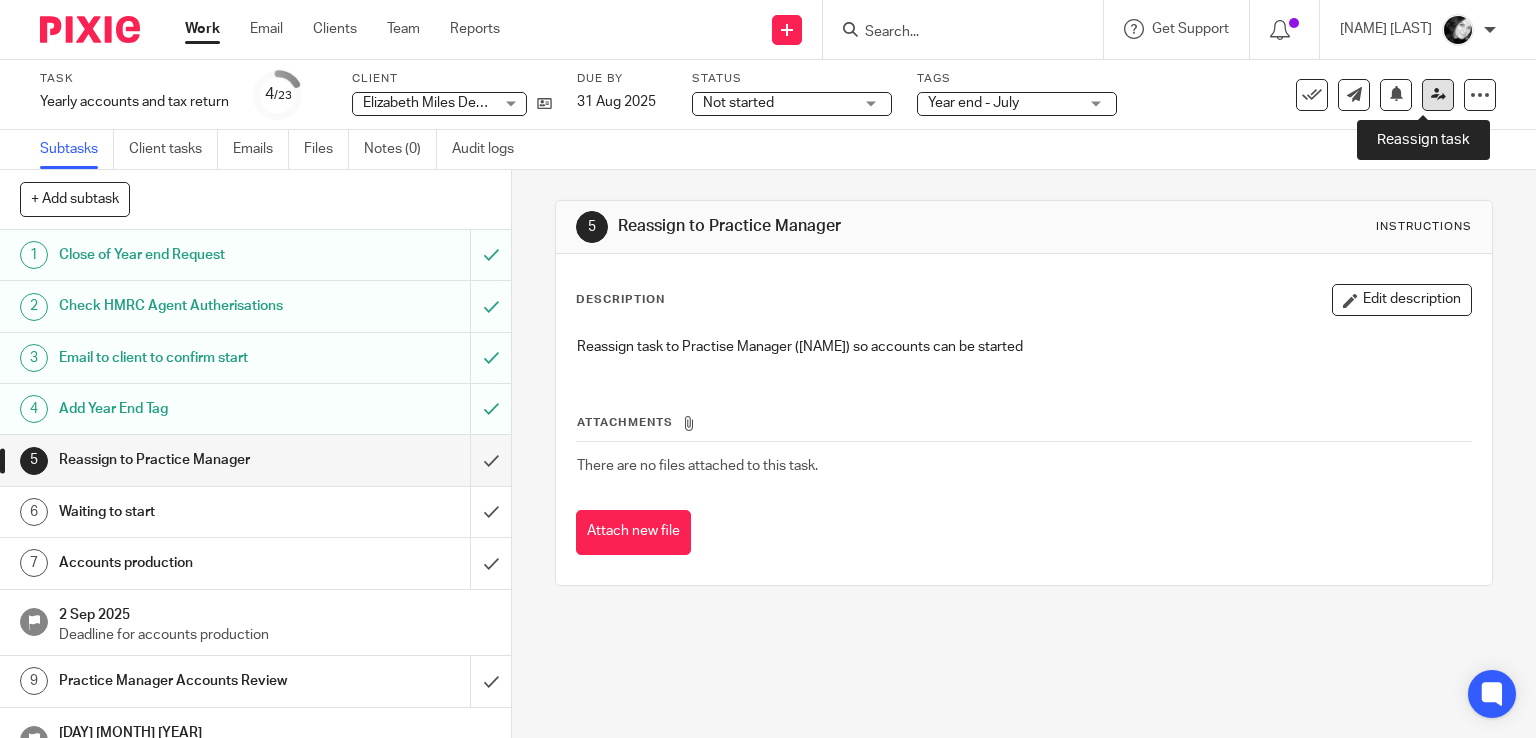 click at bounding box center [1438, 95] 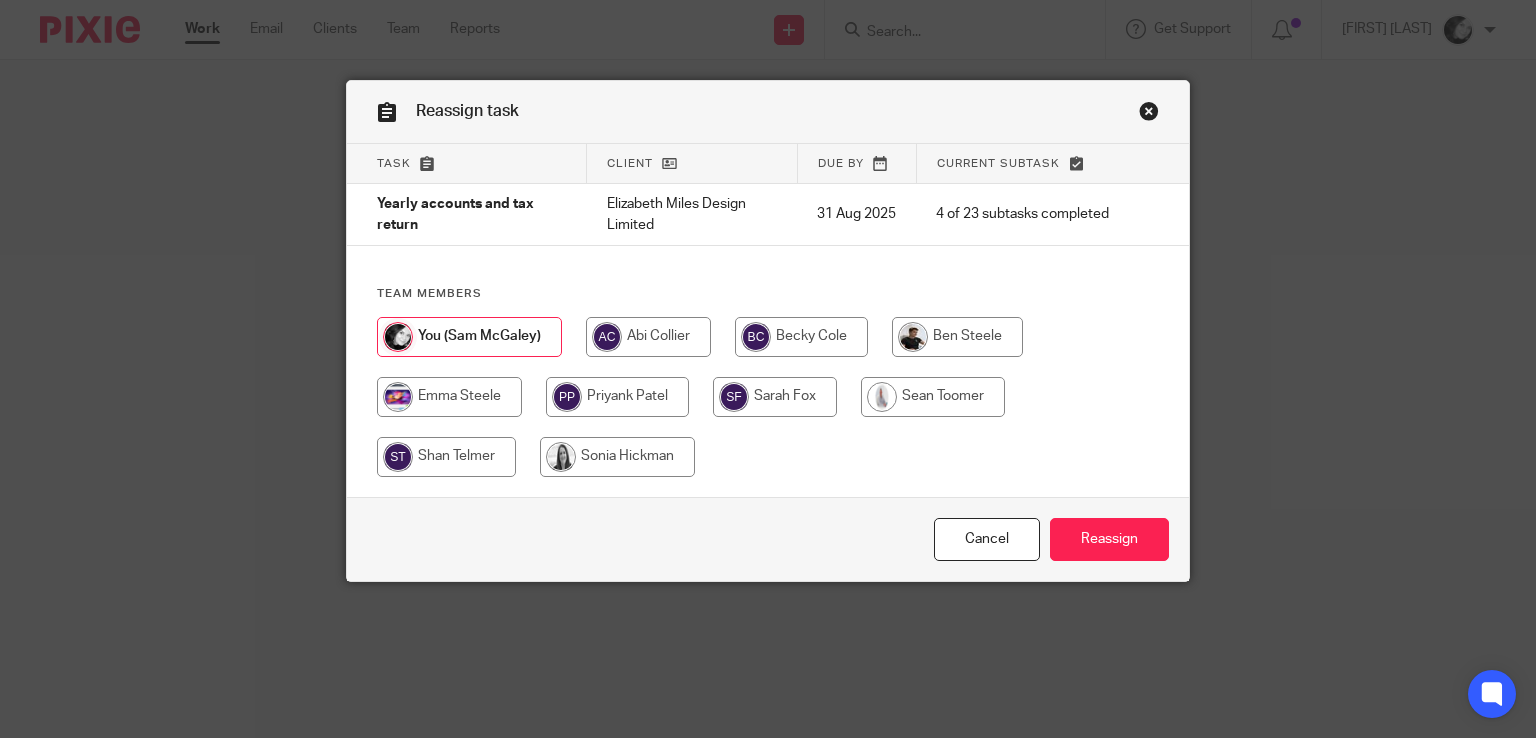 scroll, scrollTop: 0, scrollLeft: 0, axis: both 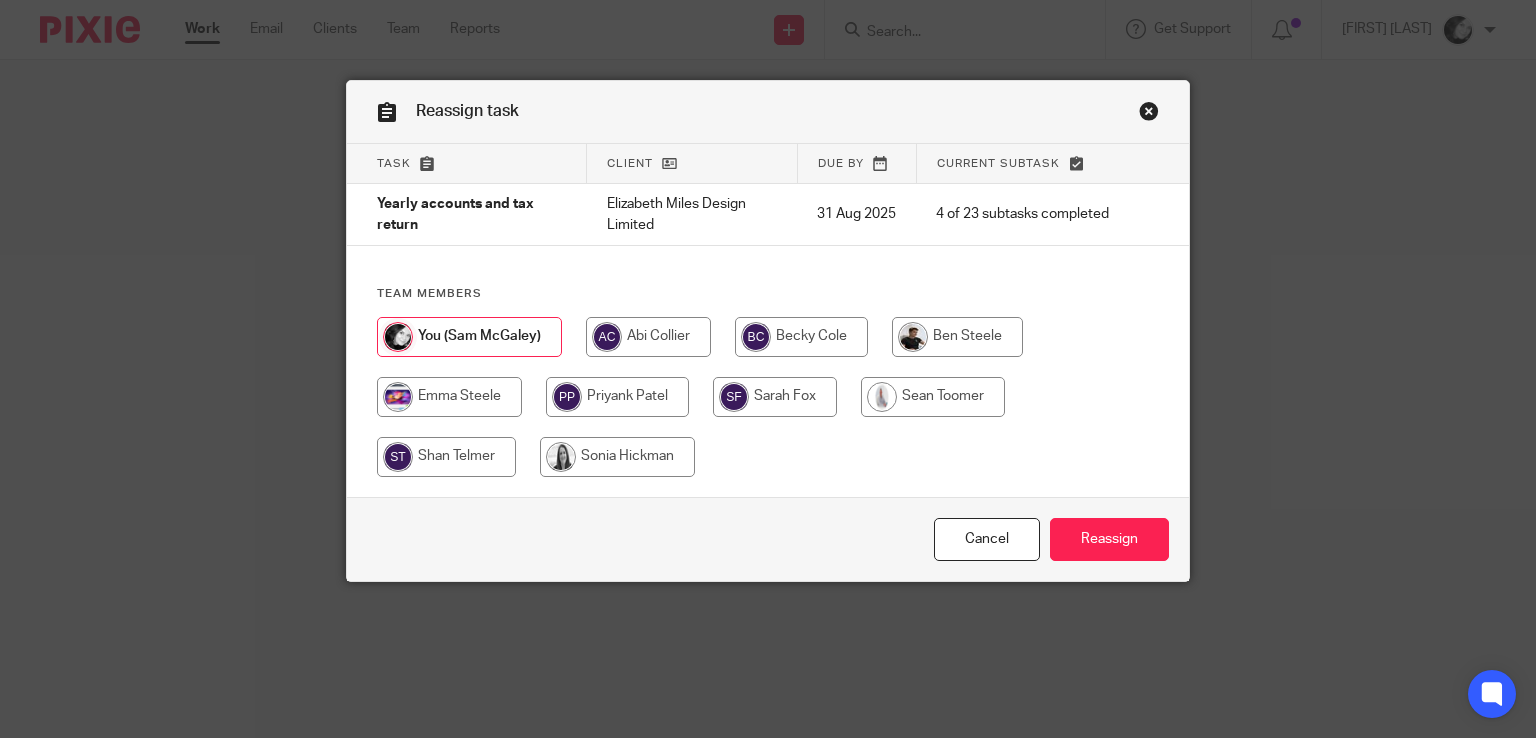 click at bounding box center (957, 337) 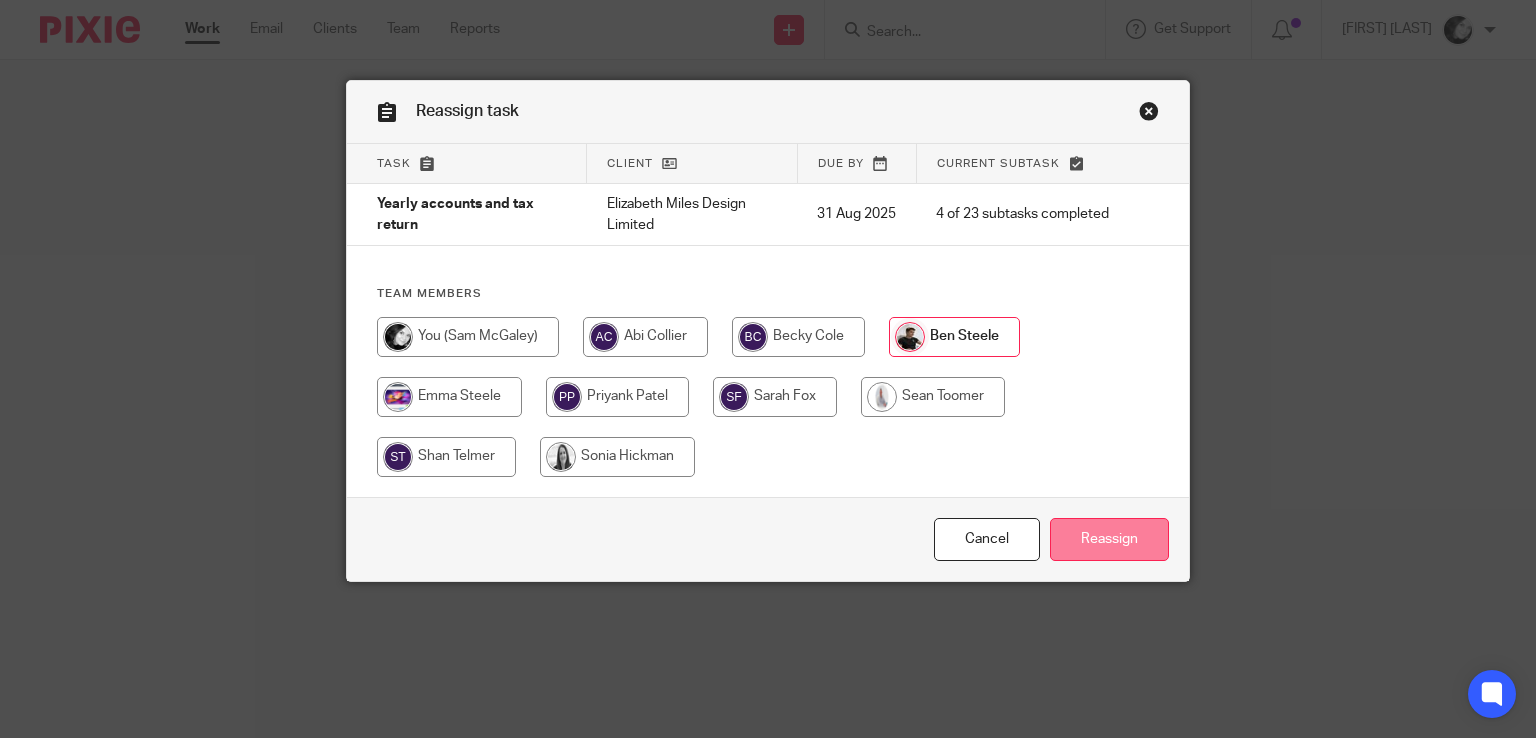 click on "Reassign" at bounding box center (1109, 539) 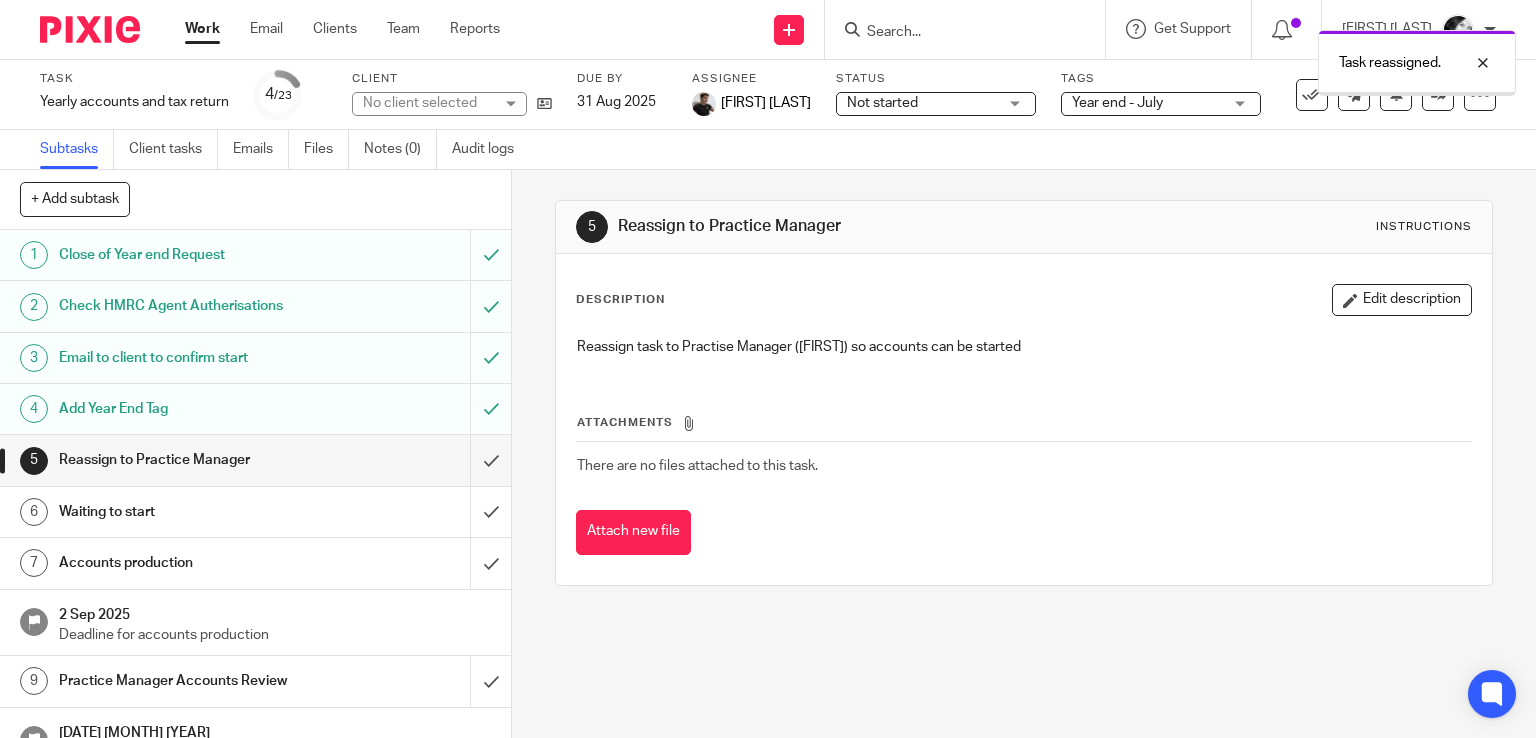 scroll, scrollTop: 0, scrollLeft: 0, axis: both 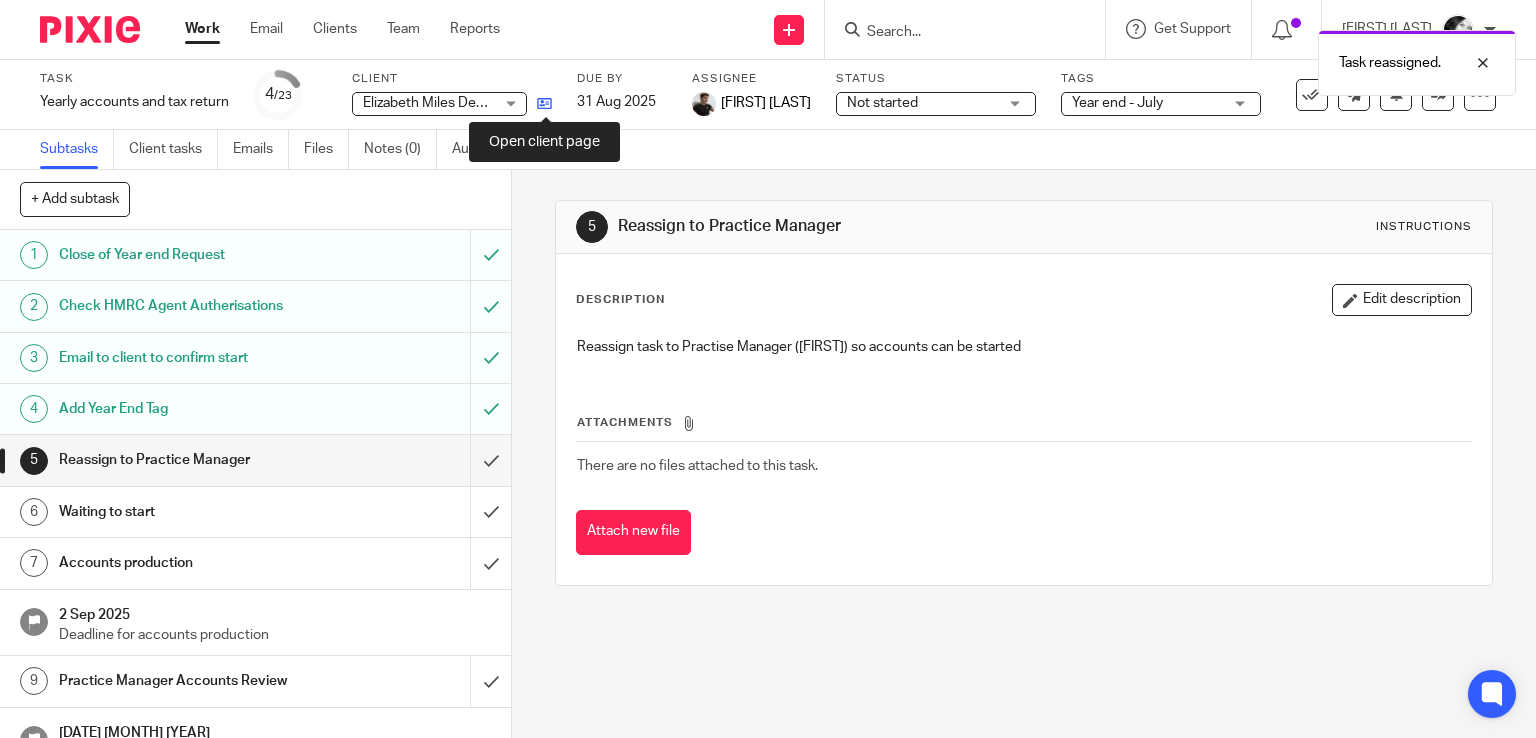 click at bounding box center (544, 103) 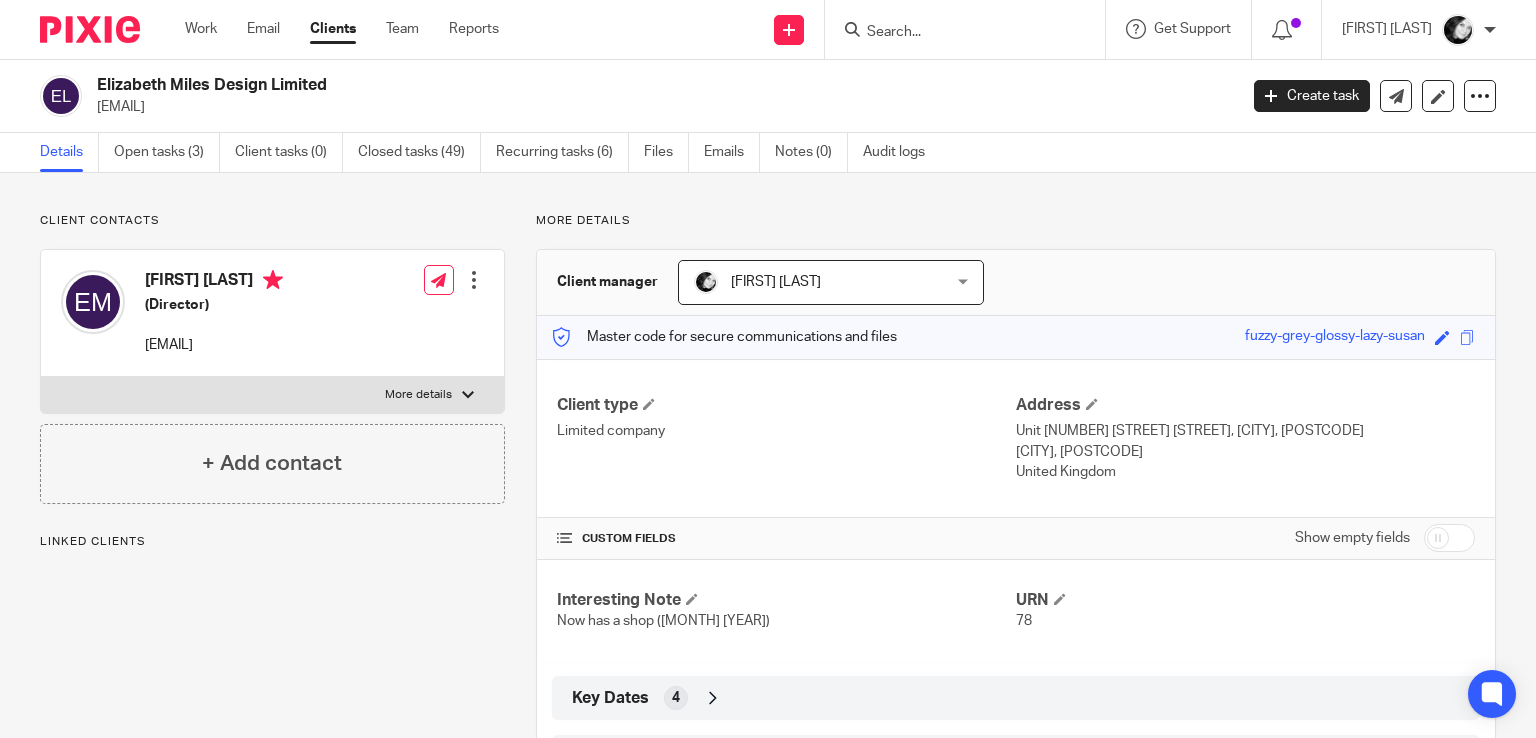 scroll, scrollTop: 0, scrollLeft: 0, axis: both 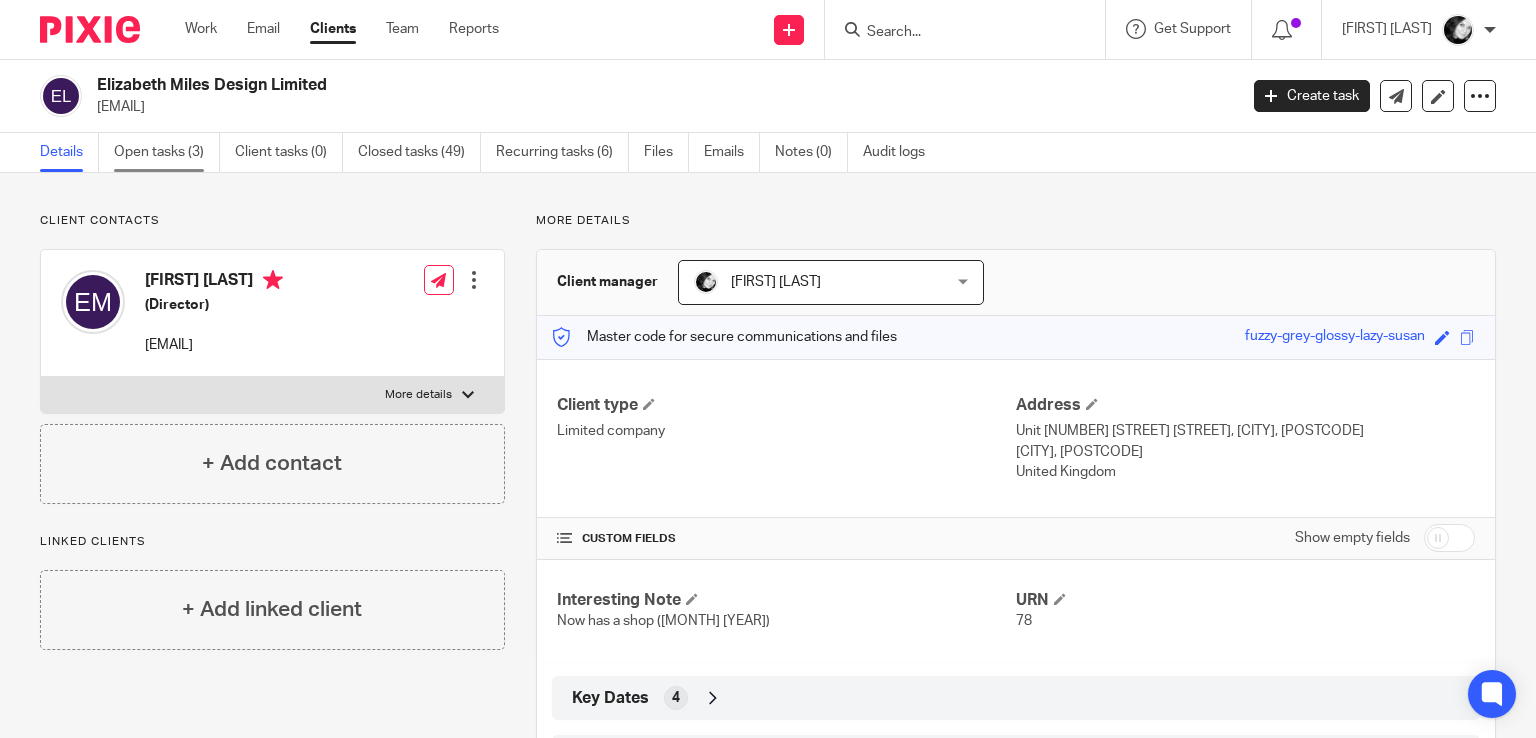 click on "Client contacts
[FIRST] [LAST]
(Director)
[EMAIL]
Edit contact
Create client from contact
Export data
Delete contact
More details
DOB
[DATE] [UTR]" at bounding box center (768, 592) 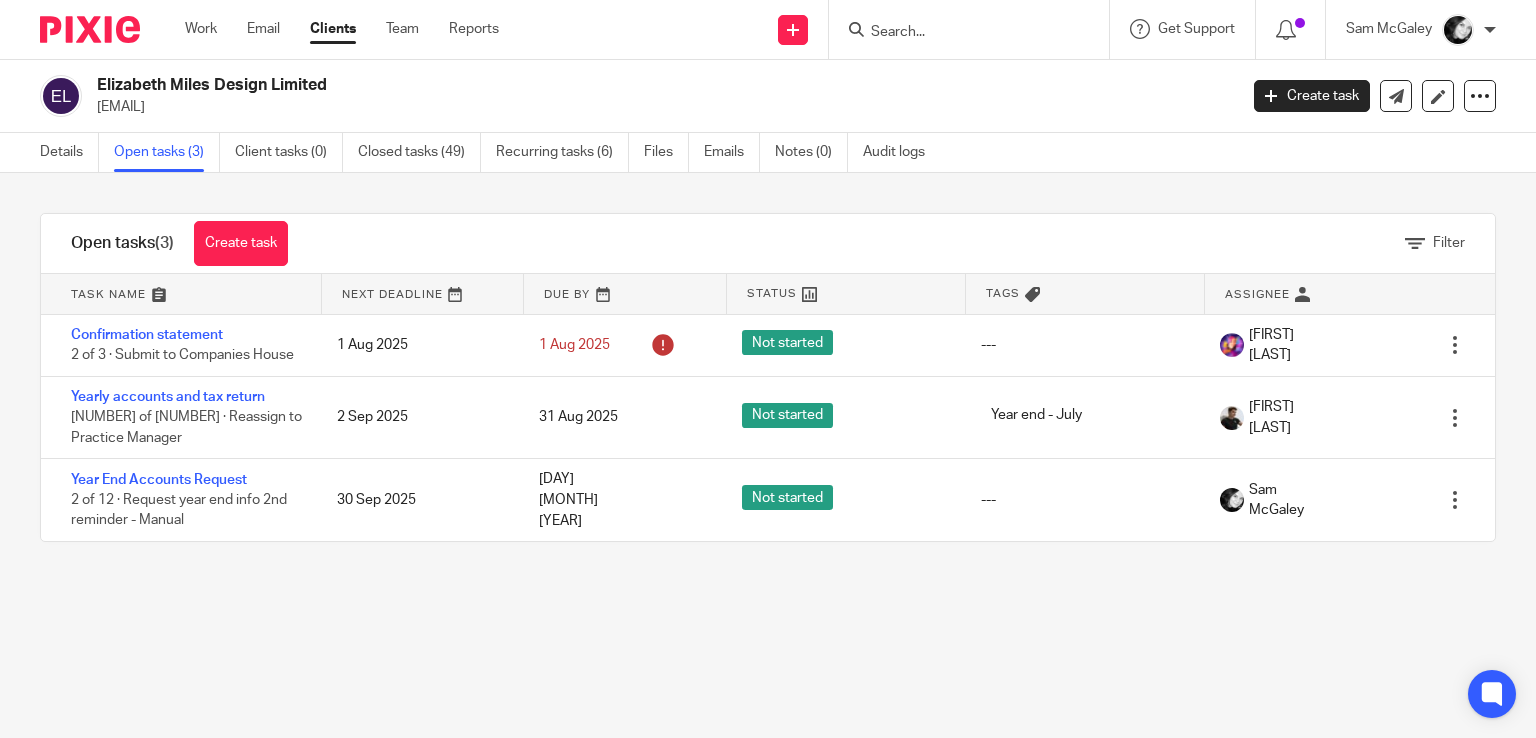 scroll, scrollTop: 0, scrollLeft: 0, axis: both 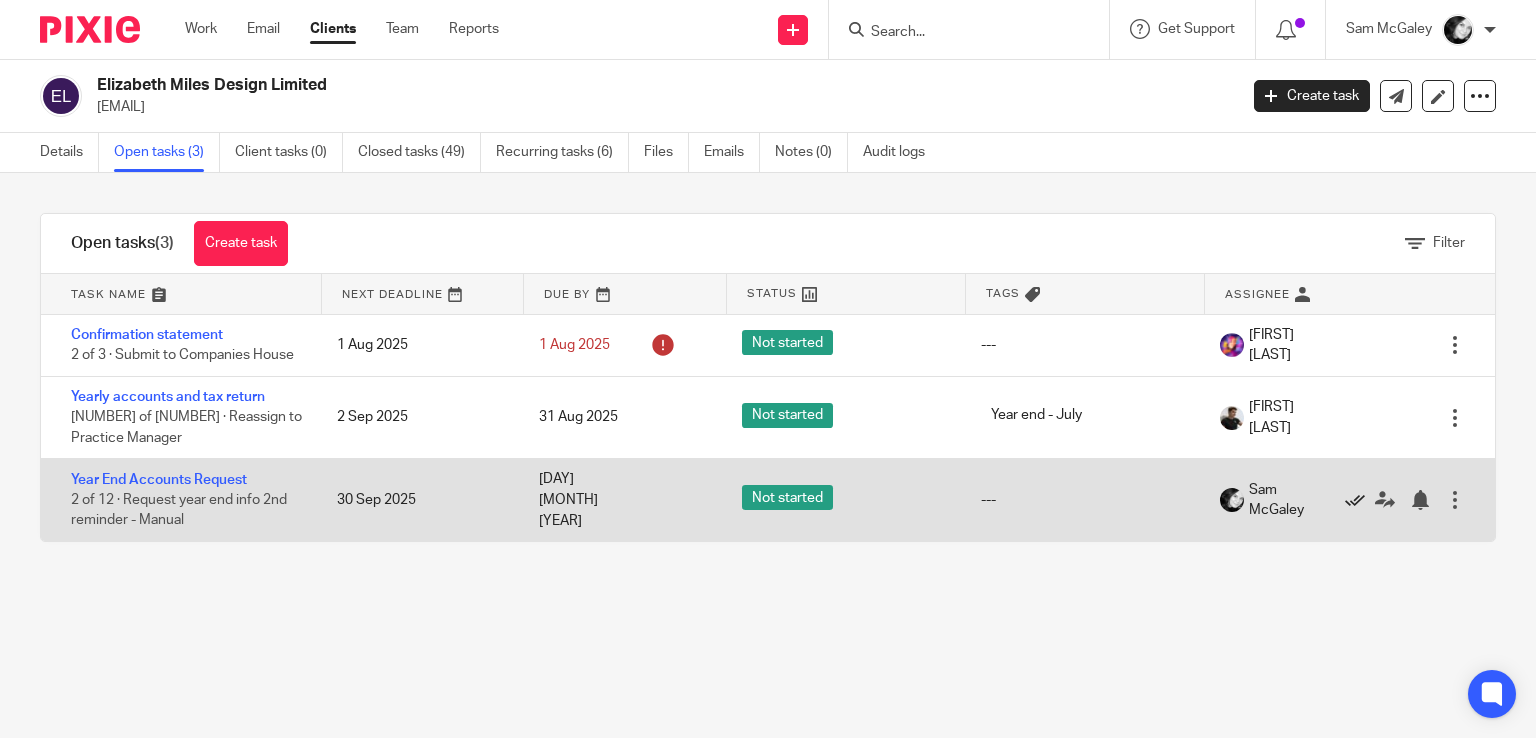 click at bounding box center (1355, 500) 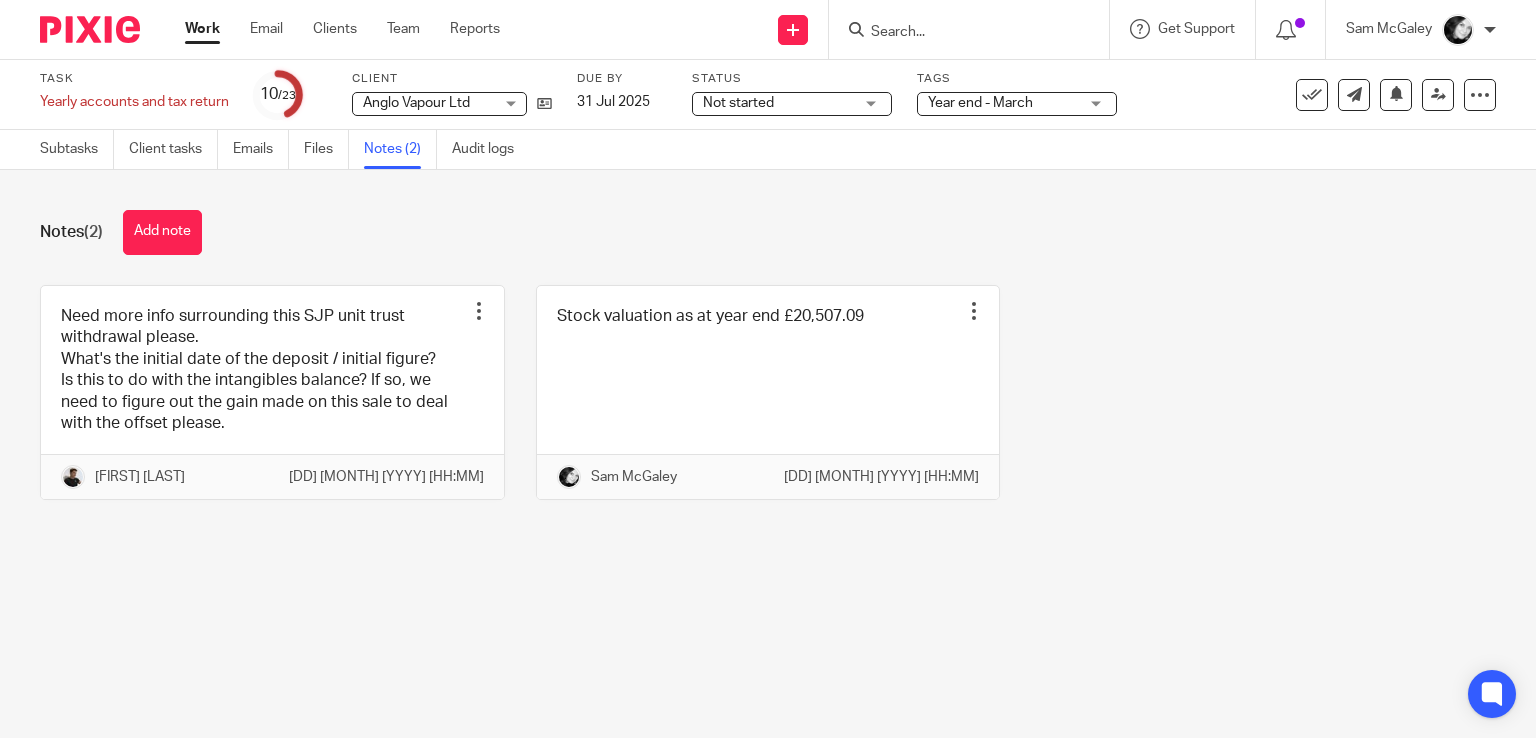 scroll, scrollTop: 0, scrollLeft: 0, axis: both 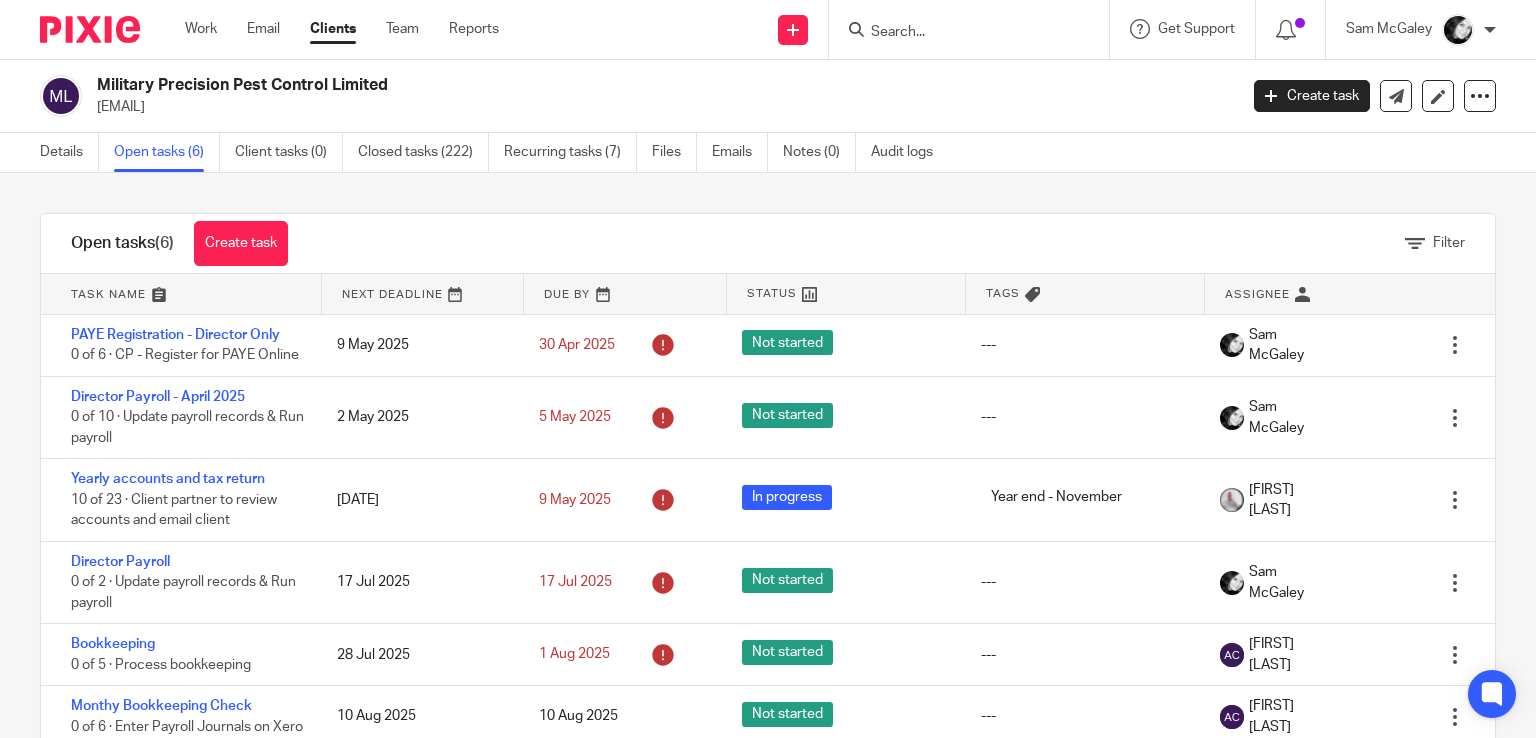 click at bounding box center (959, 33) 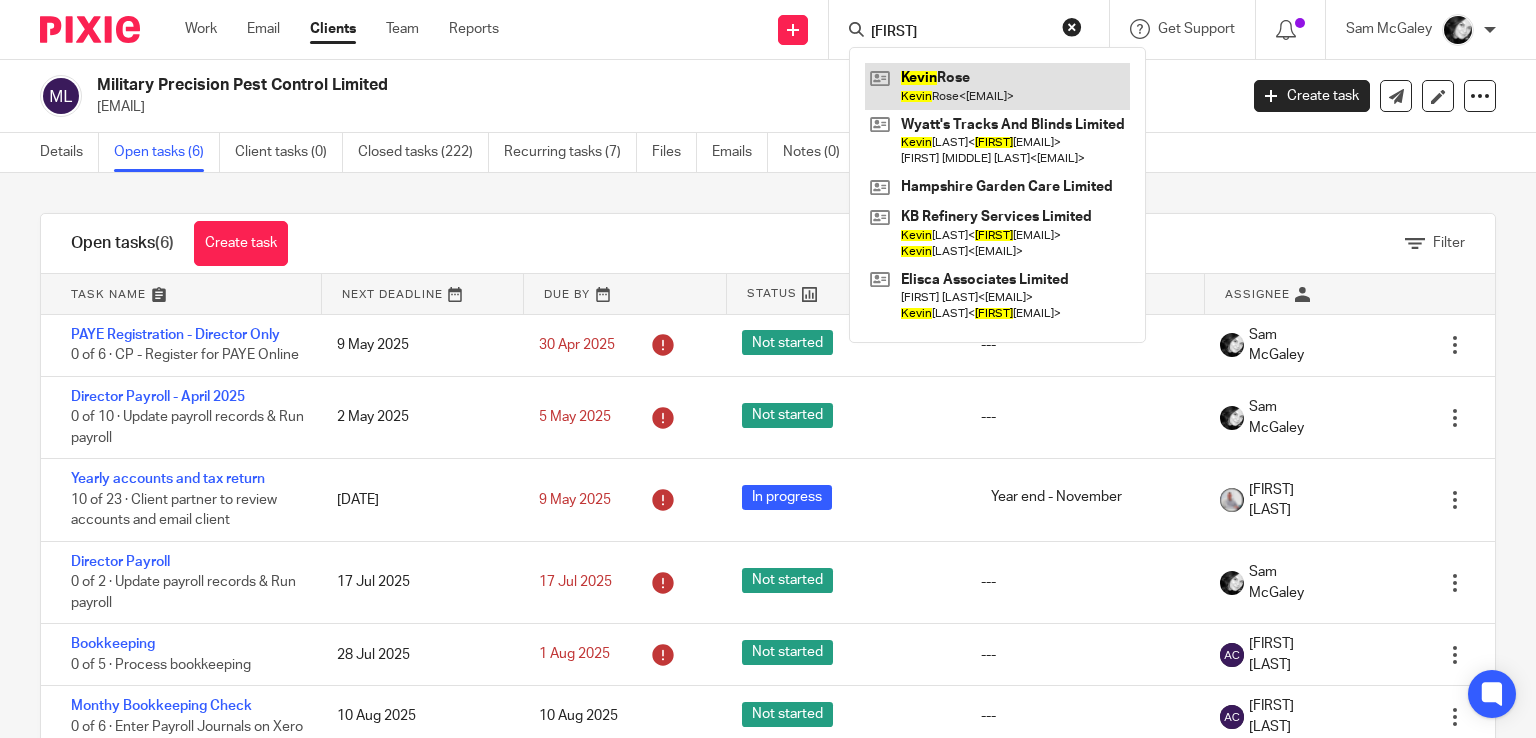 type on "[FIRST]" 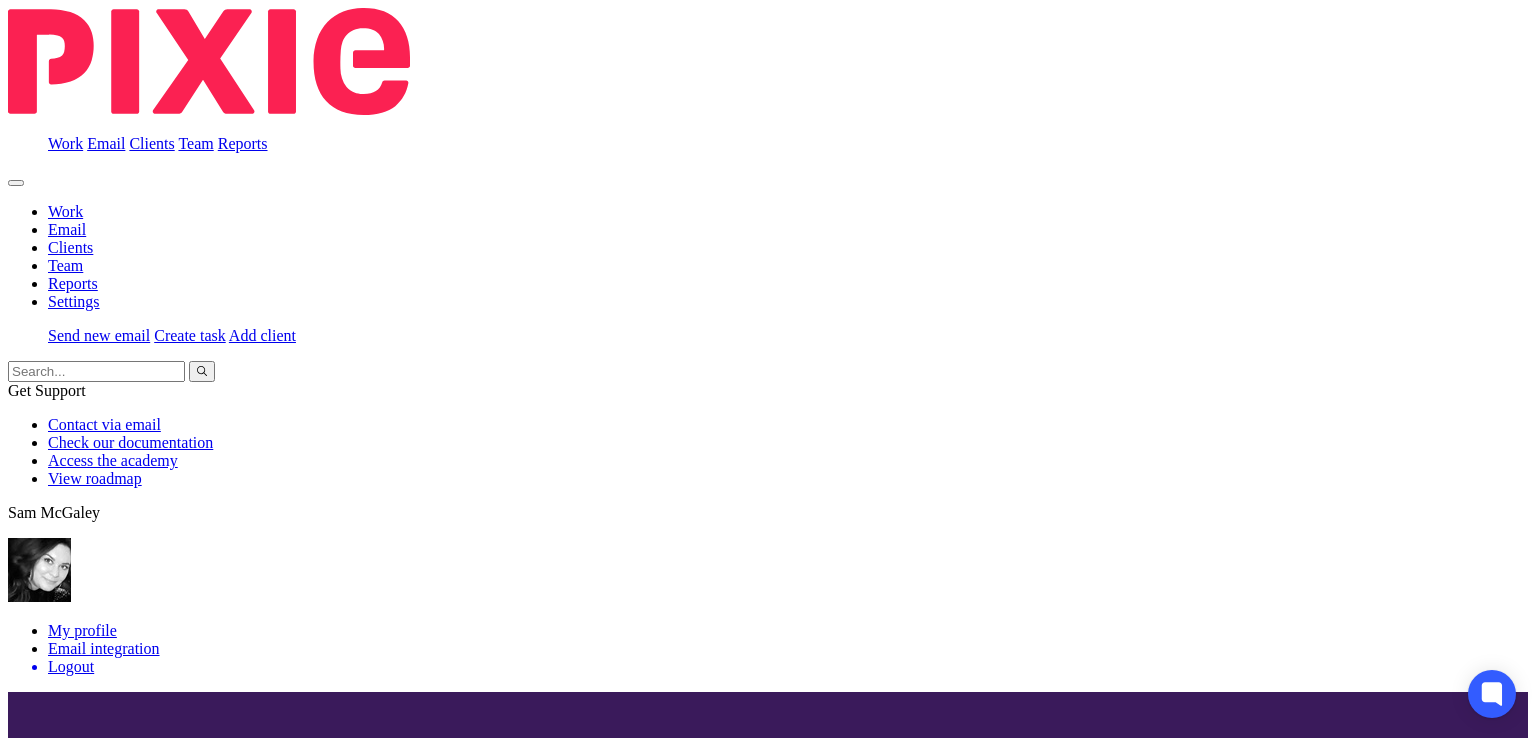 scroll, scrollTop: 0, scrollLeft: 0, axis: both 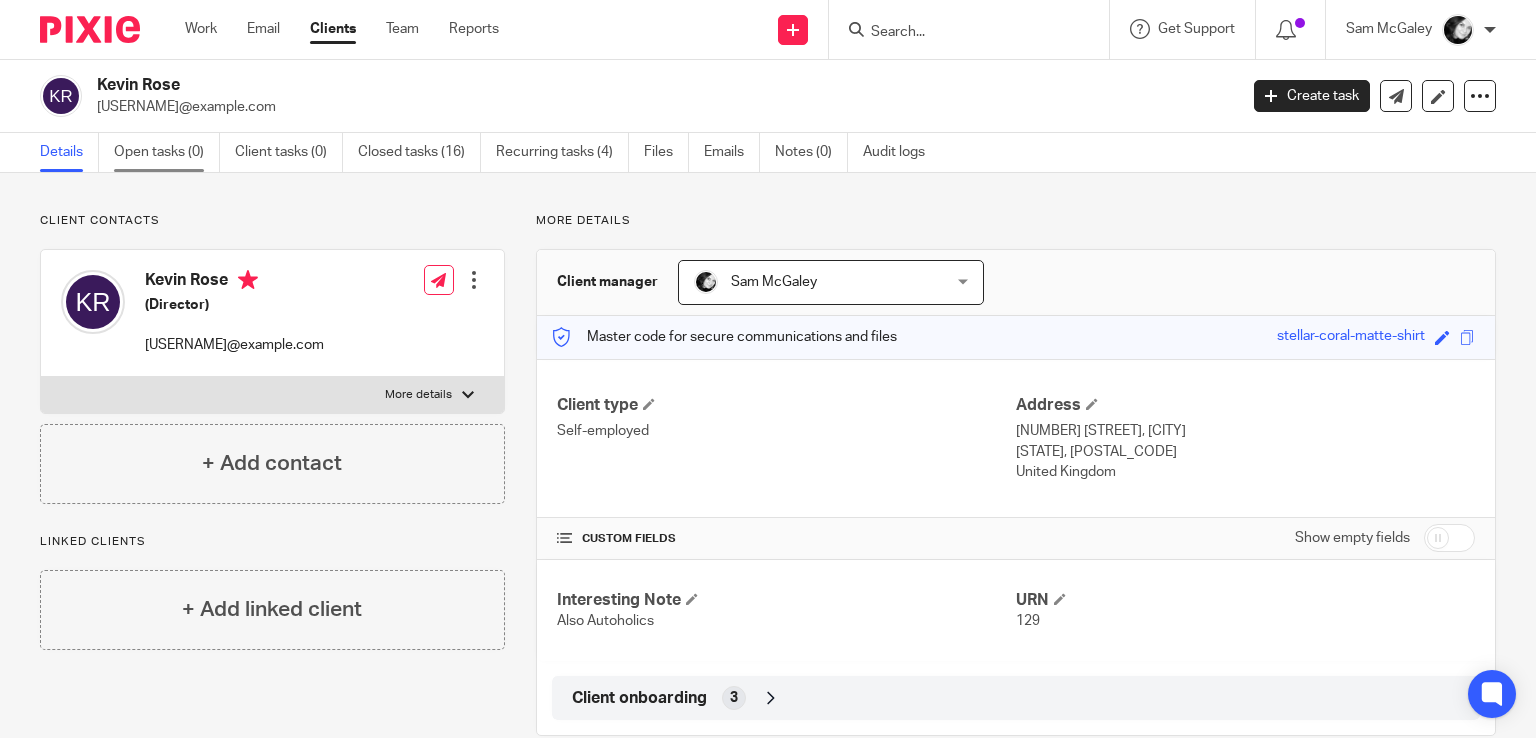 click on "Open tasks (0)" at bounding box center [167, 152] 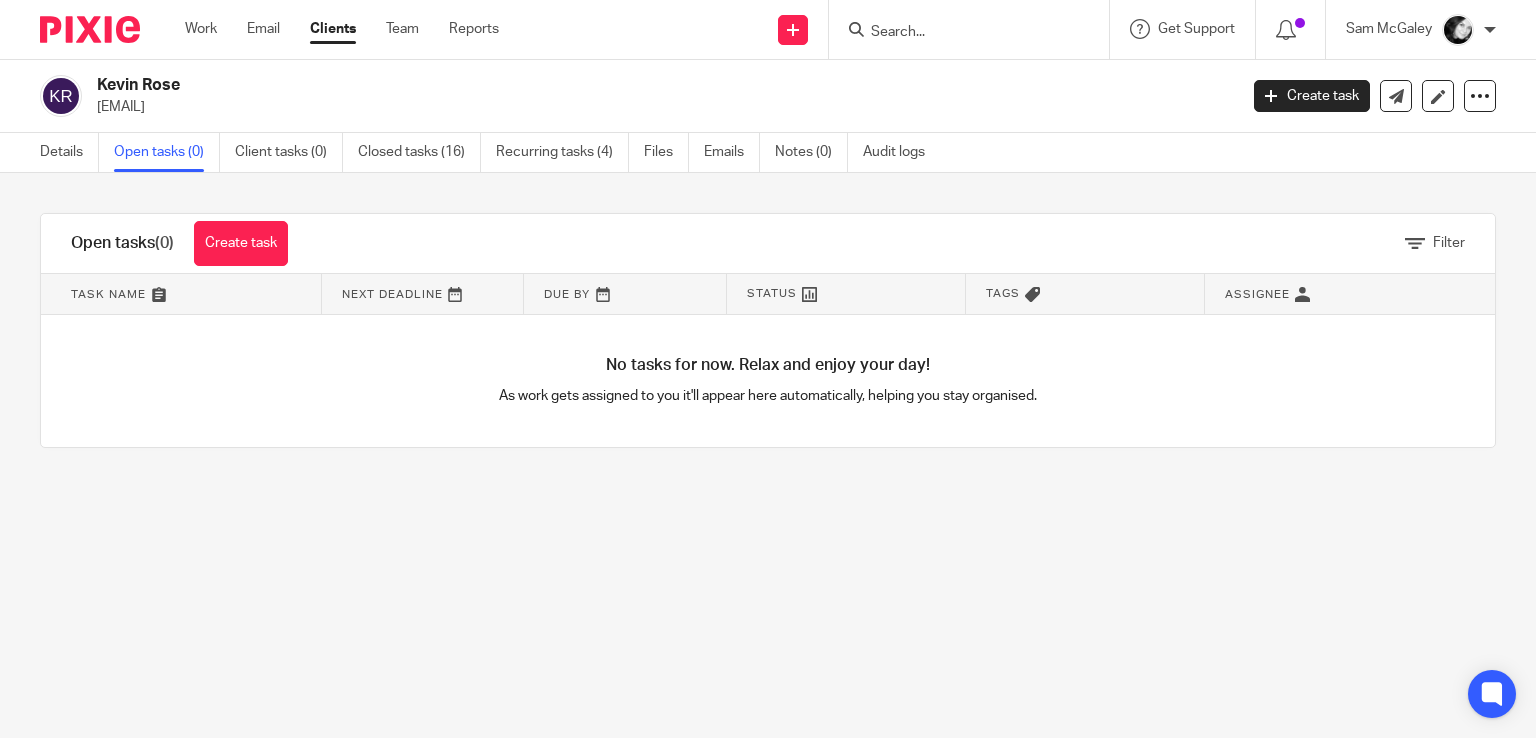 scroll, scrollTop: 0, scrollLeft: 0, axis: both 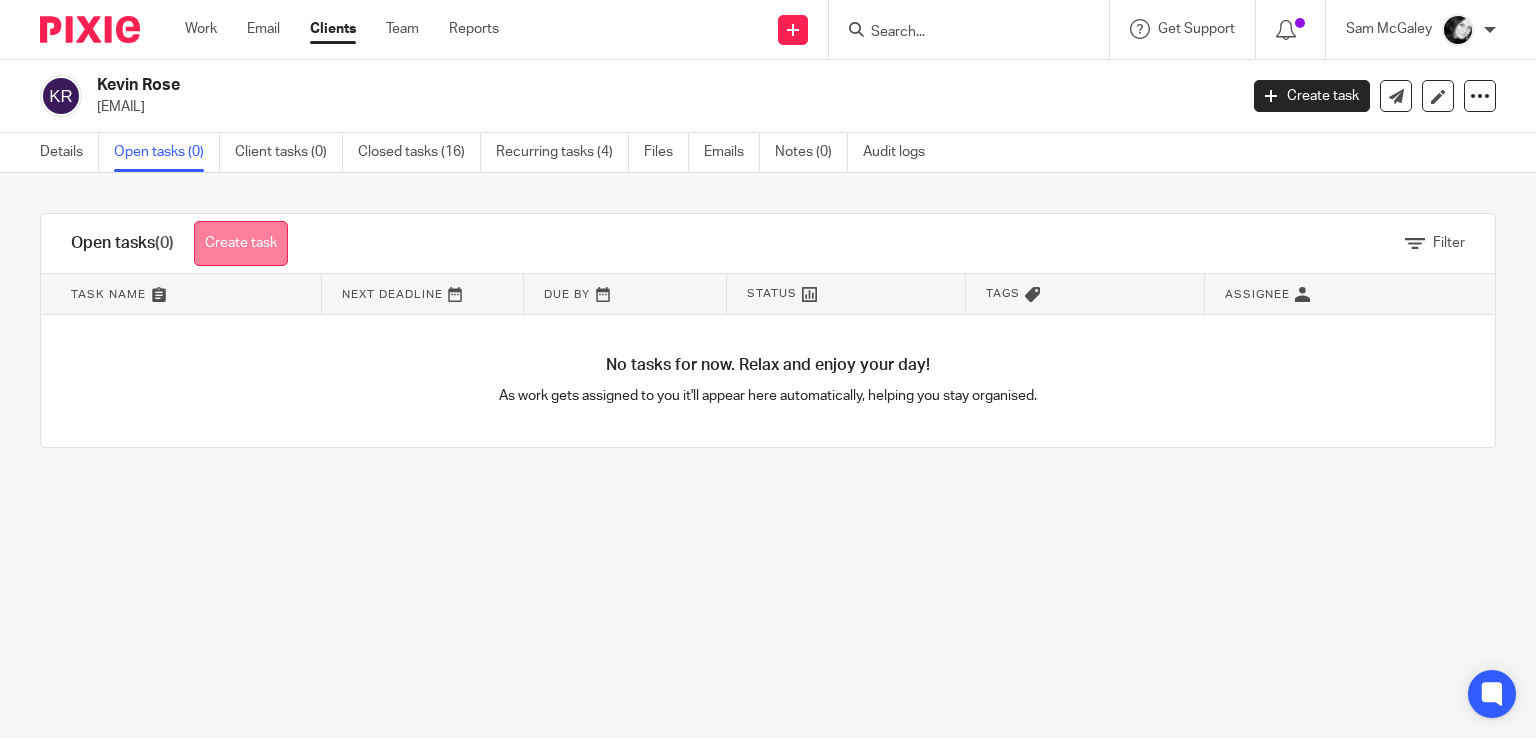 click on "Create task" at bounding box center [241, 243] 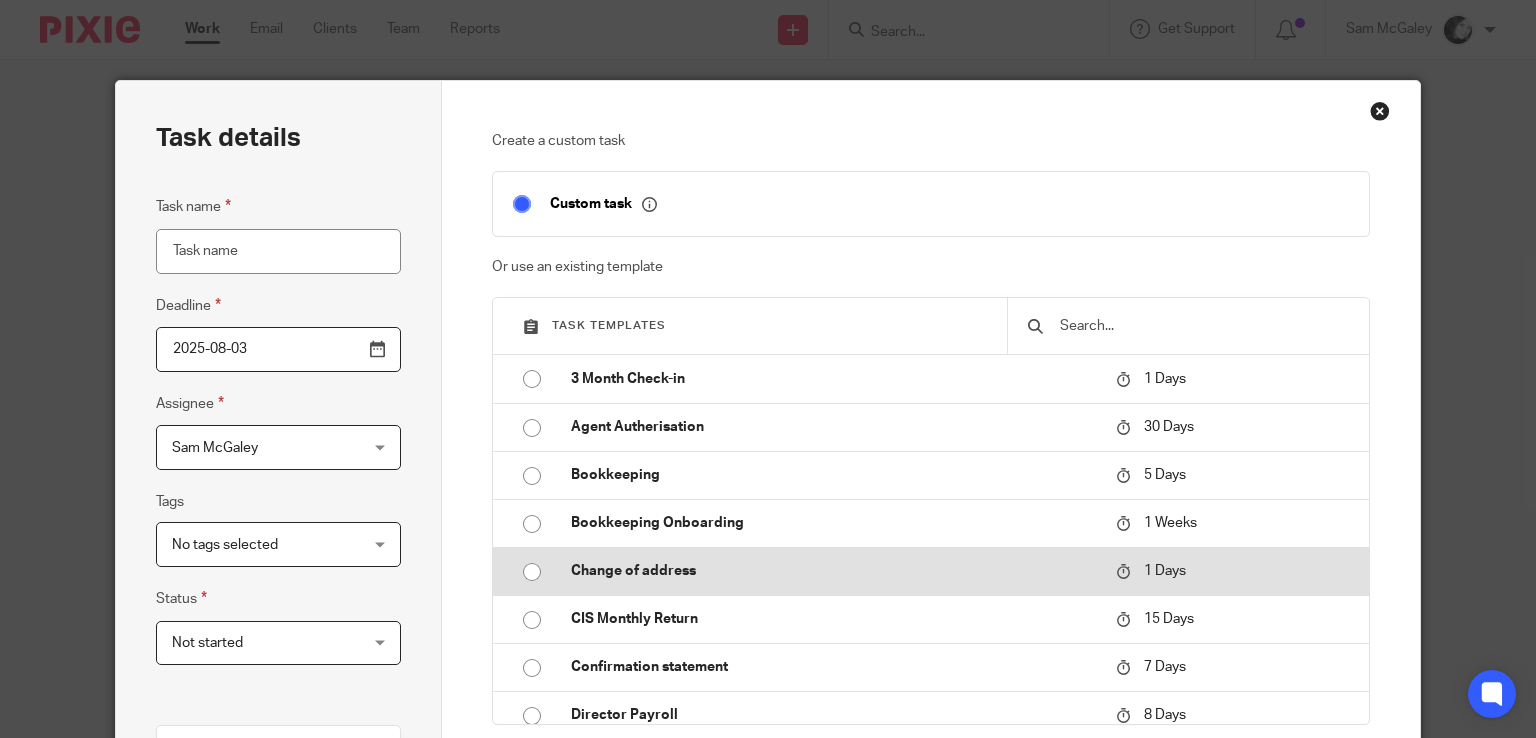scroll, scrollTop: 0, scrollLeft: 0, axis: both 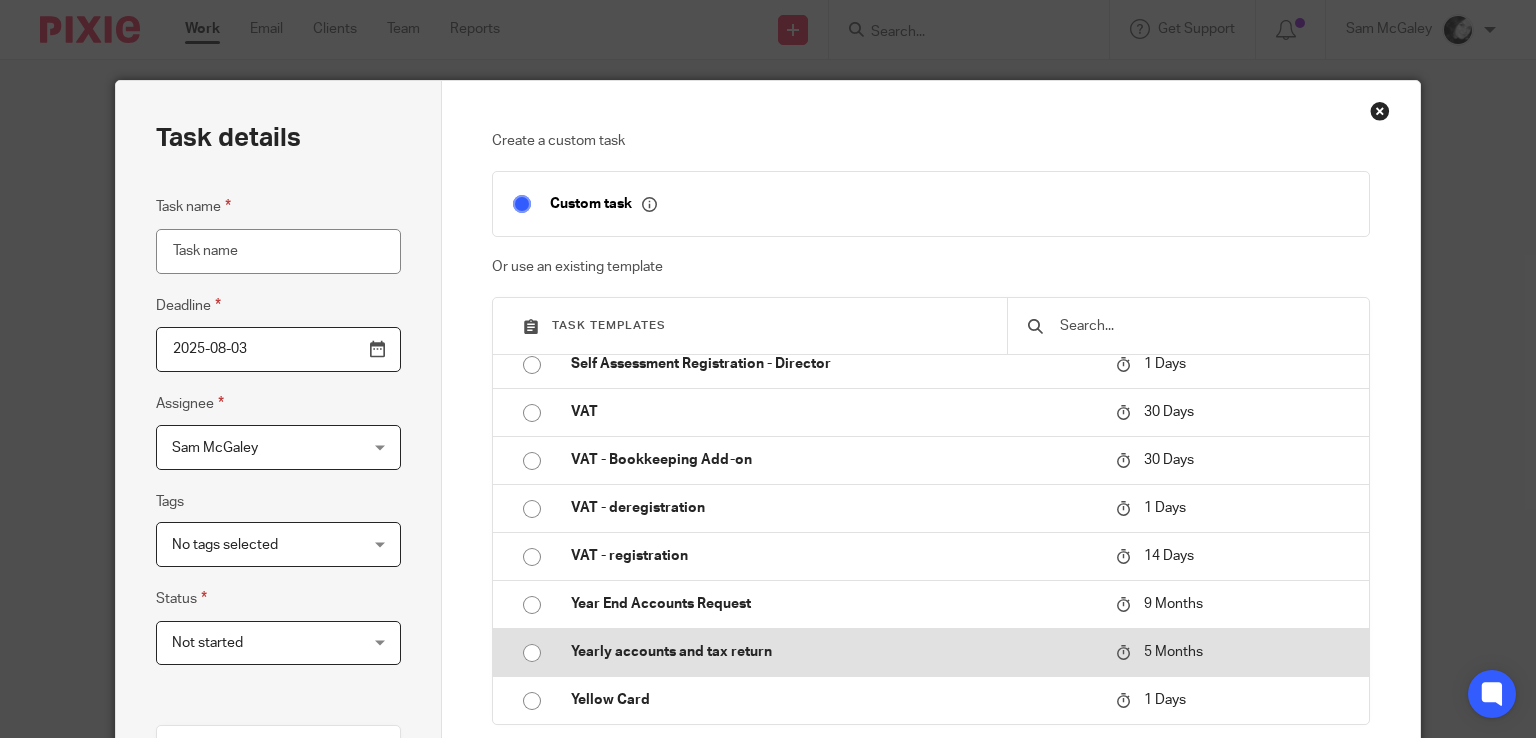 click on "Yearly accounts and tax return" at bounding box center (833, 652) 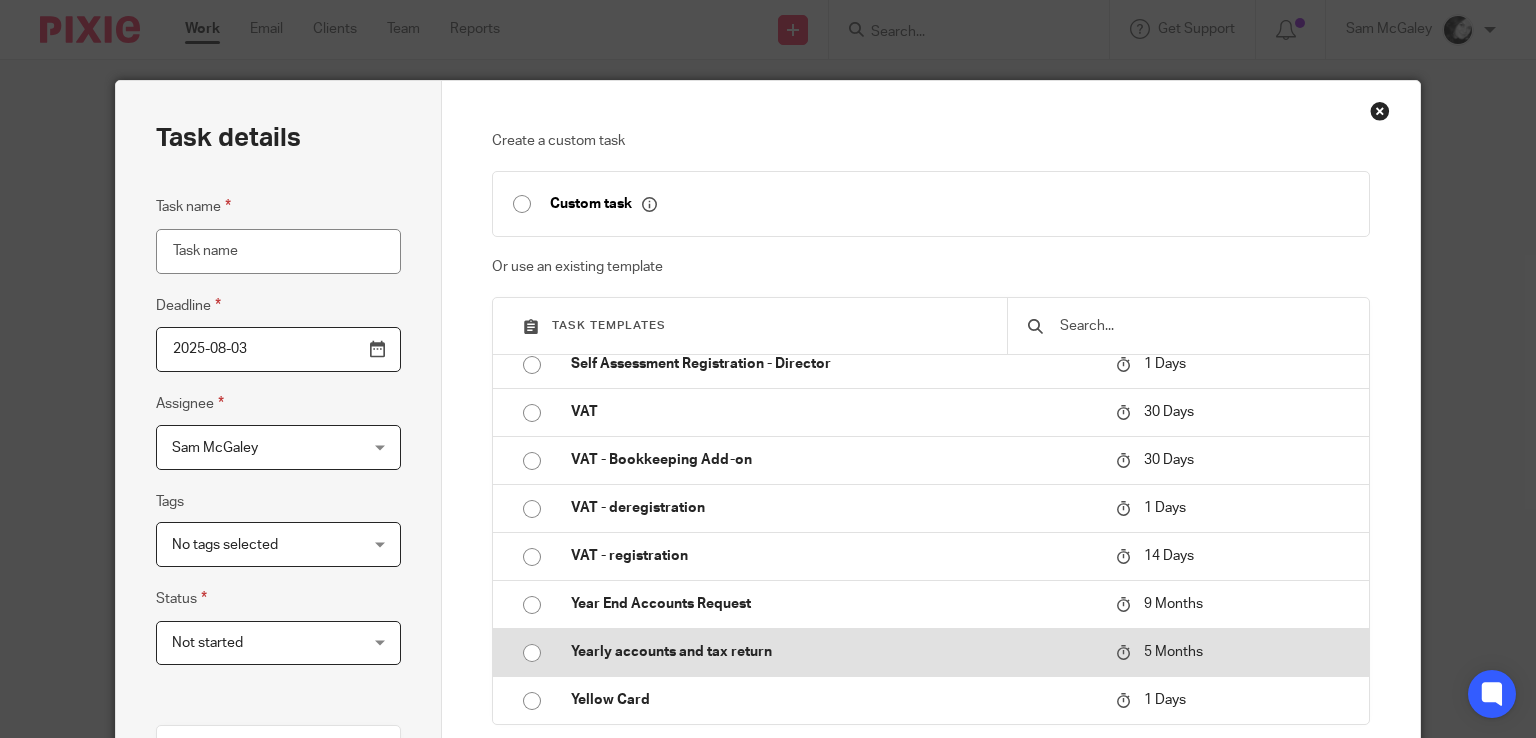 type on "2026-01-03" 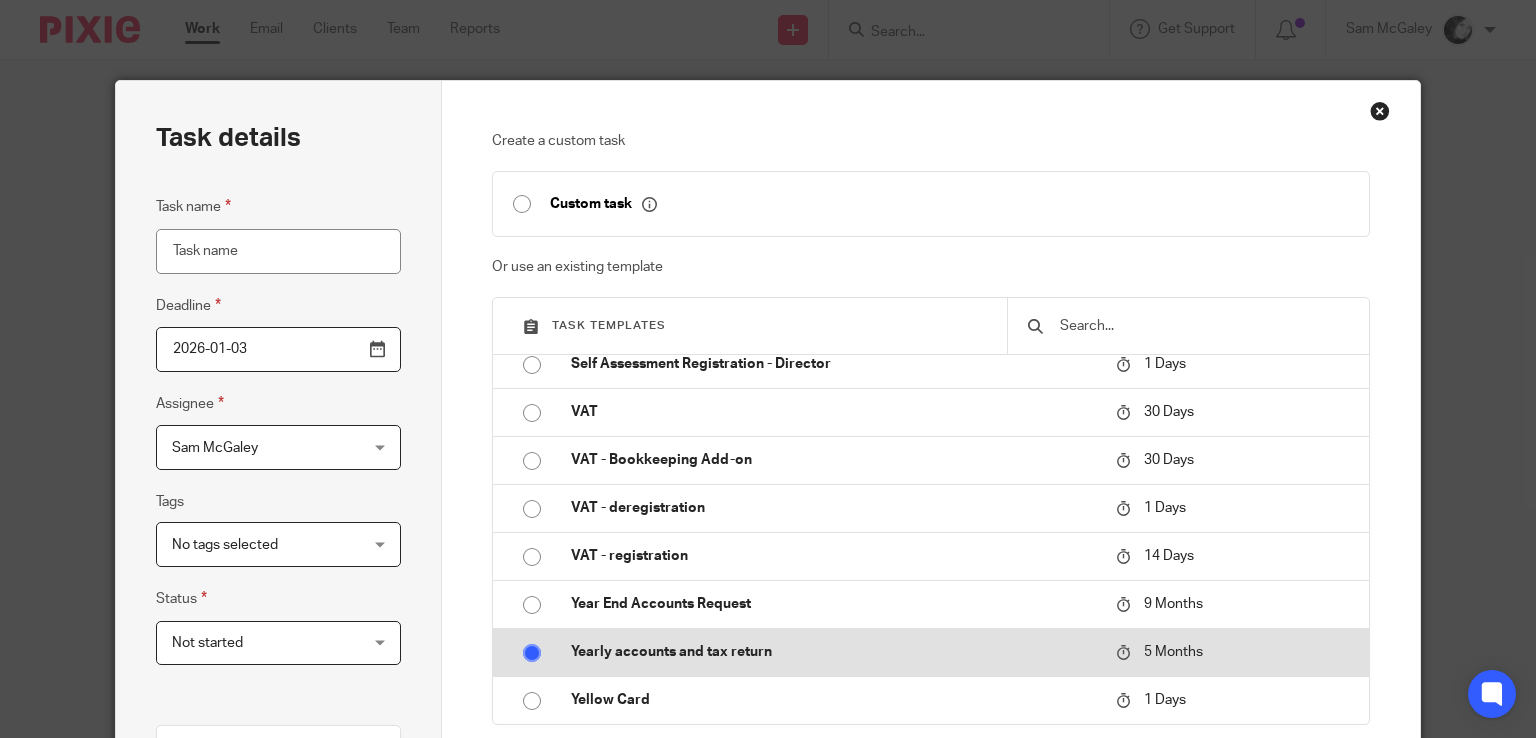 type on "Yearly accounts and tax return" 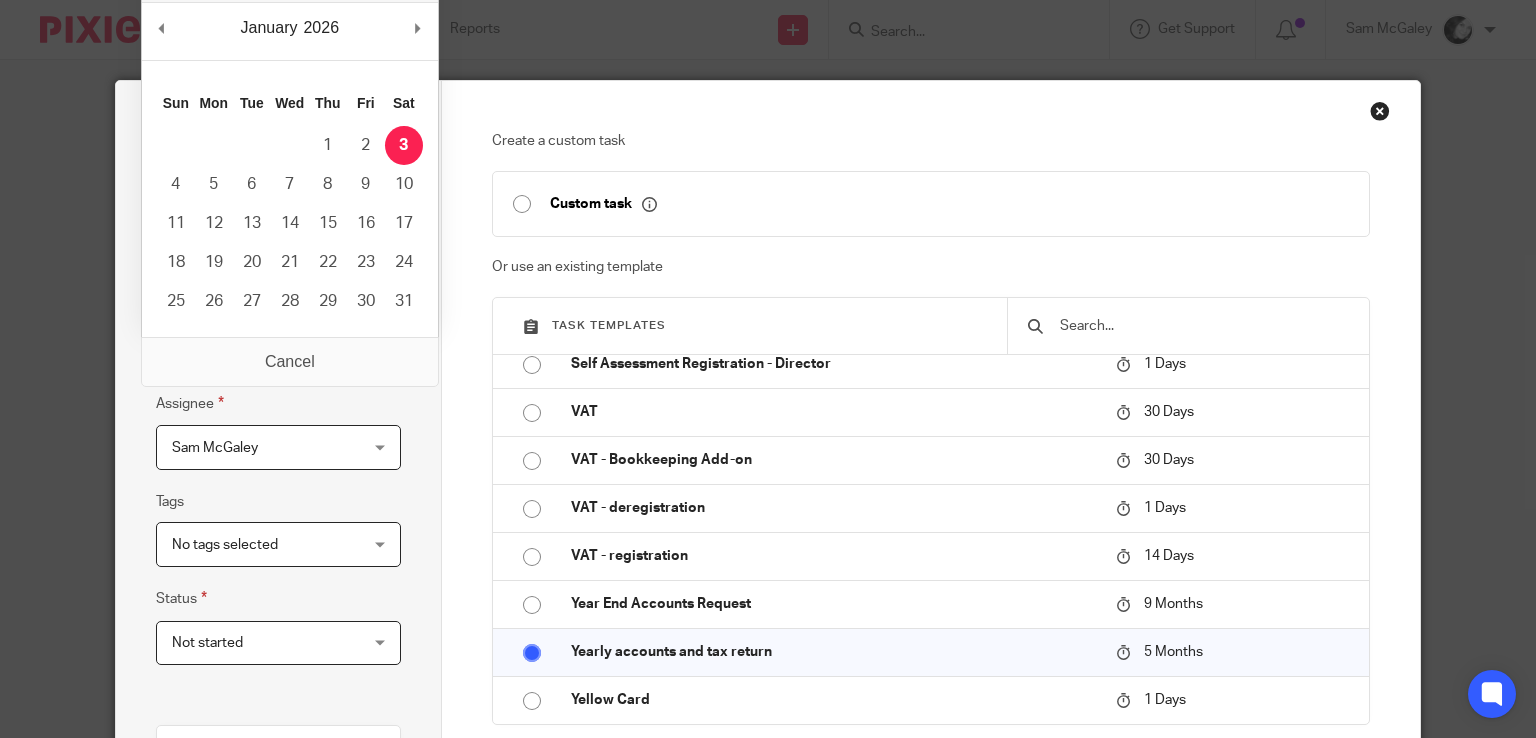 click on "2026-01-03" at bounding box center [278, 349] 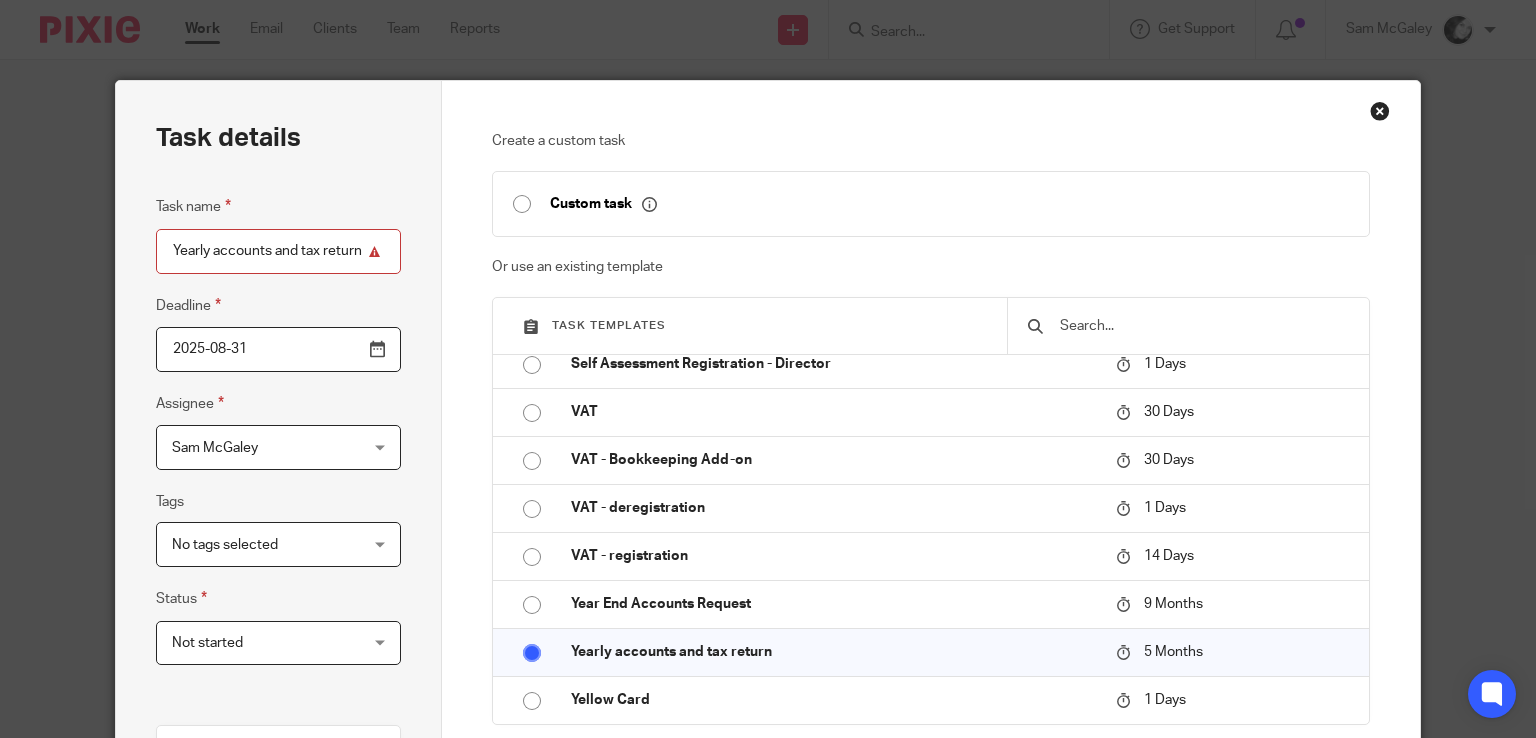 click on "2025-08-31" at bounding box center (278, 349) 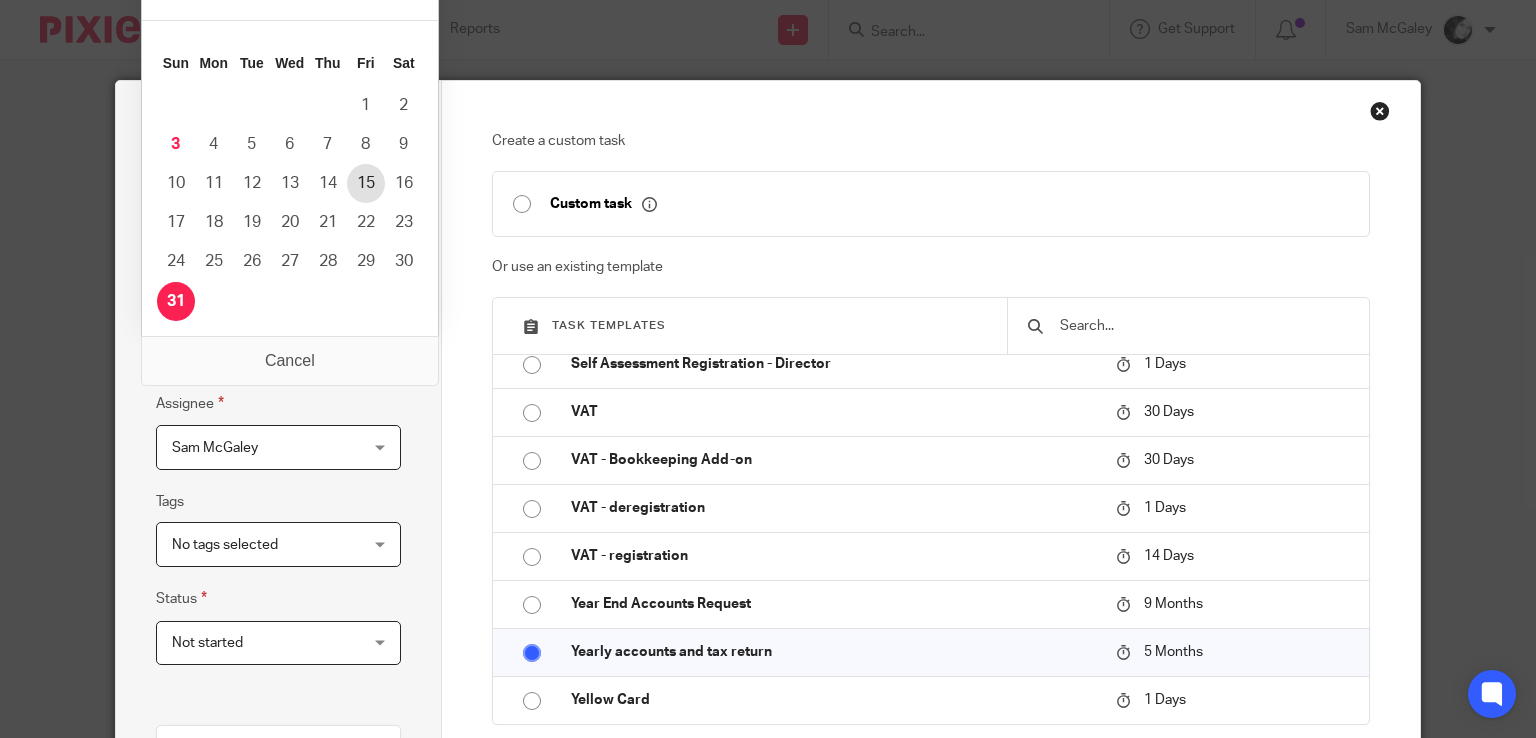 type on "2025-08-15" 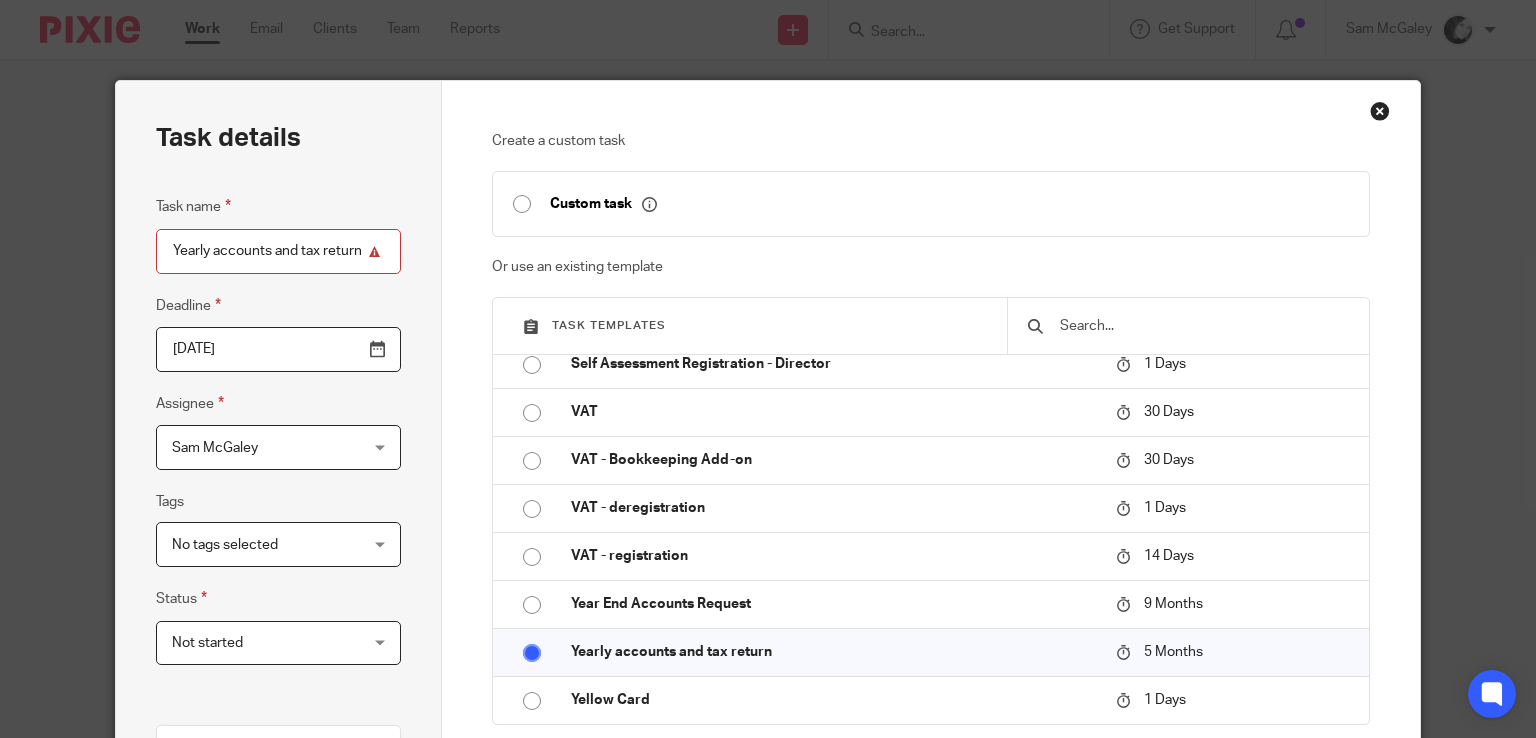 scroll, scrollTop: 443, scrollLeft: 0, axis: vertical 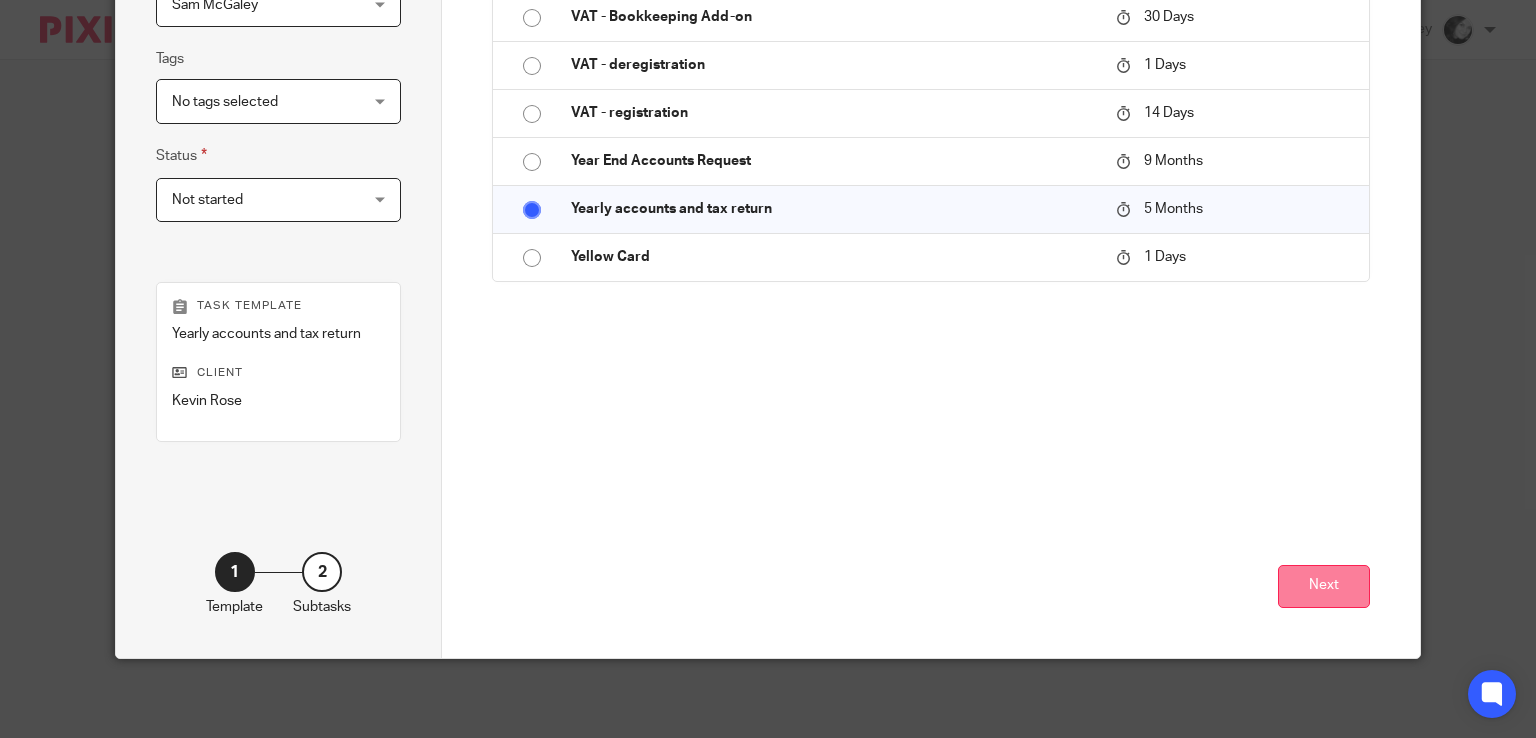click on "Next" at bounding box center [1324, 586] 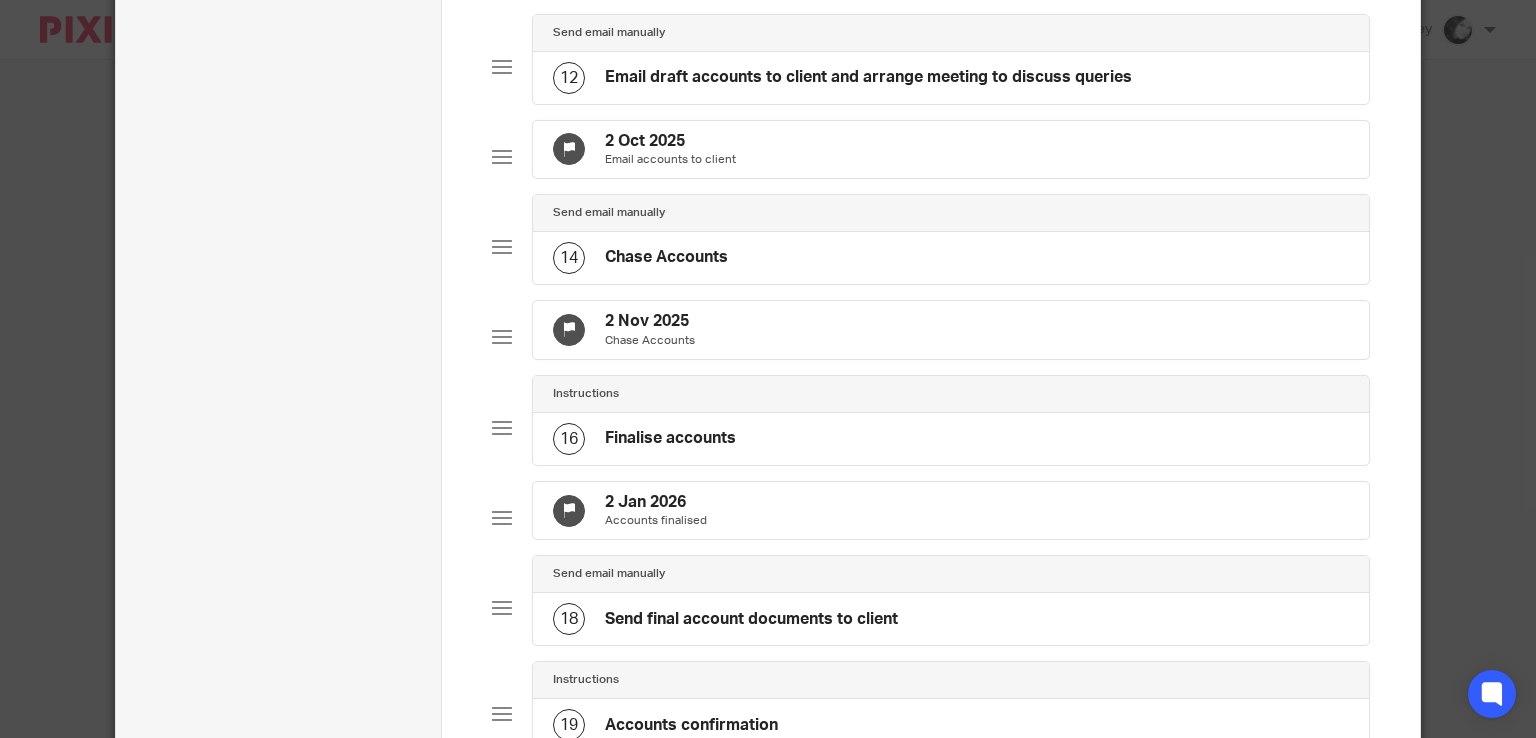 scroll, scrollTop: 2083, scrollLeft: 0, axis: vertical 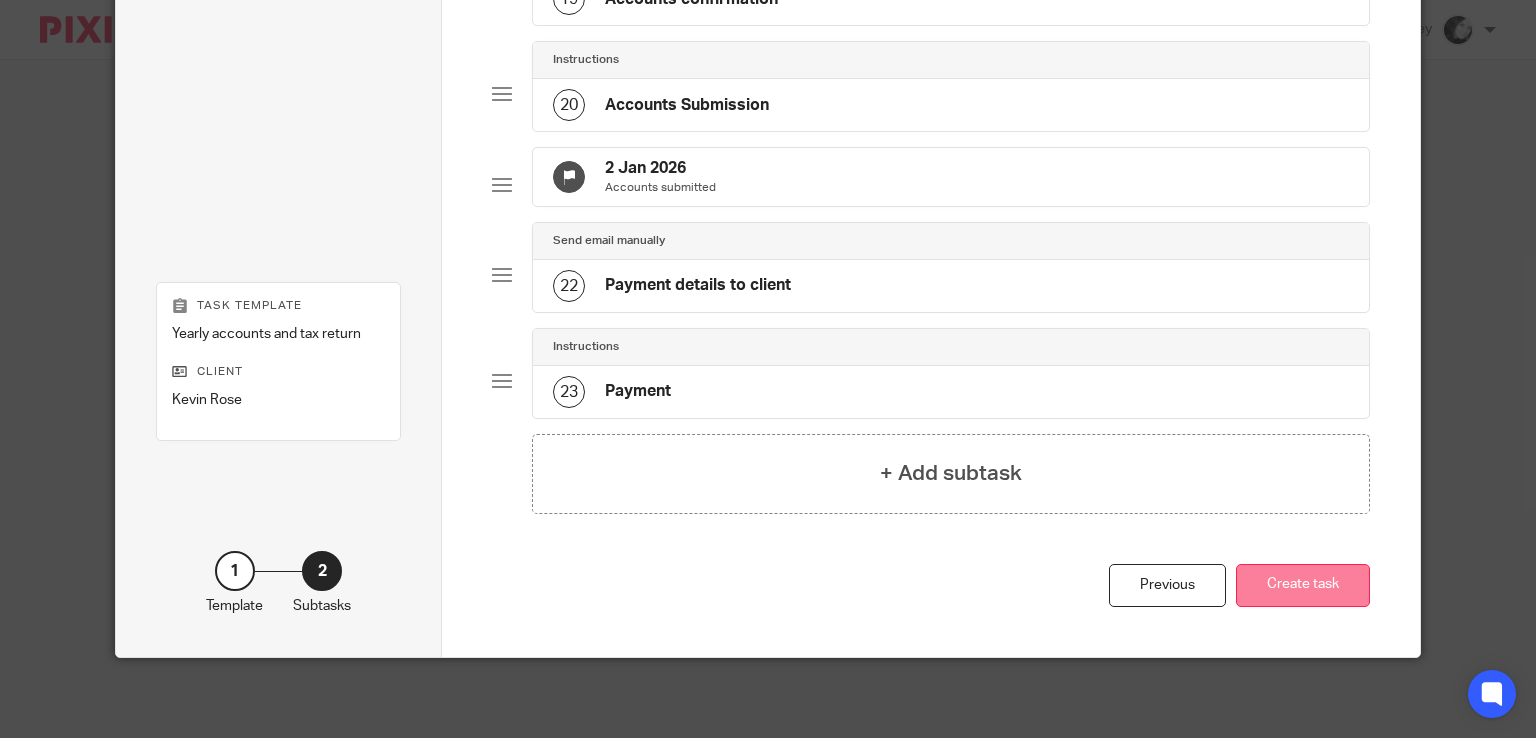 click on "Create task" at bounding box center [1303, 585] 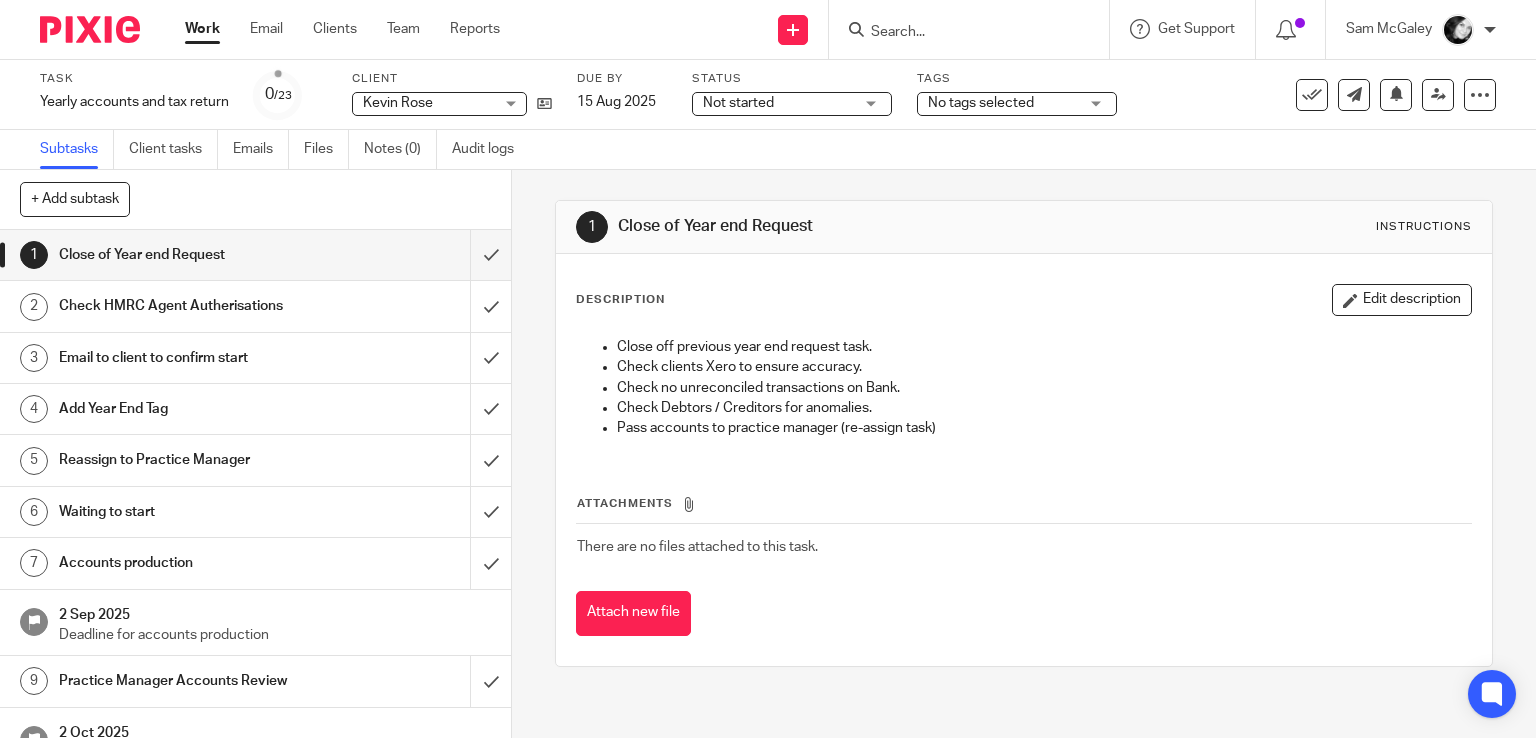 scroll, scrollTop: 0, scrollLeft: 0, axis: both 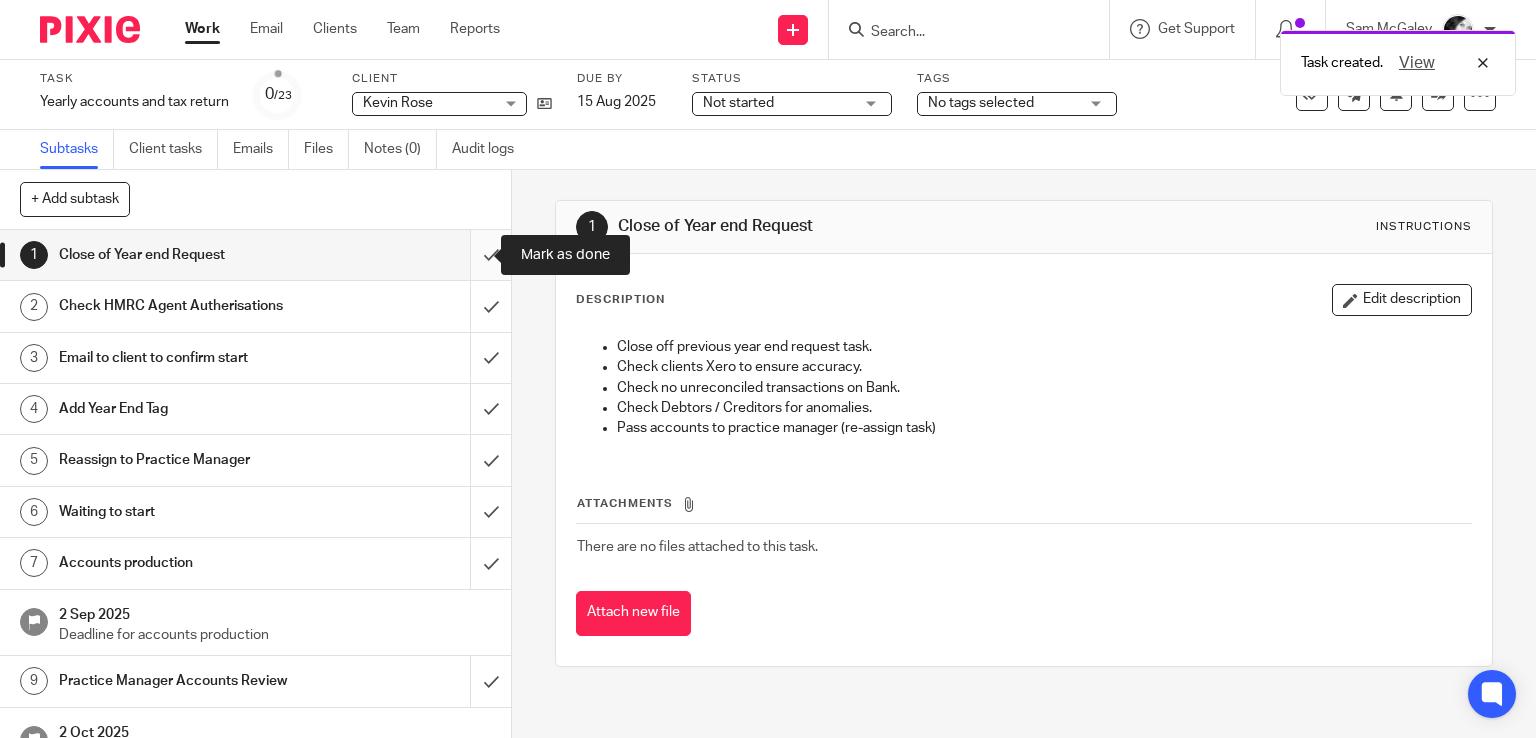 click at bounding box center [255, 255] 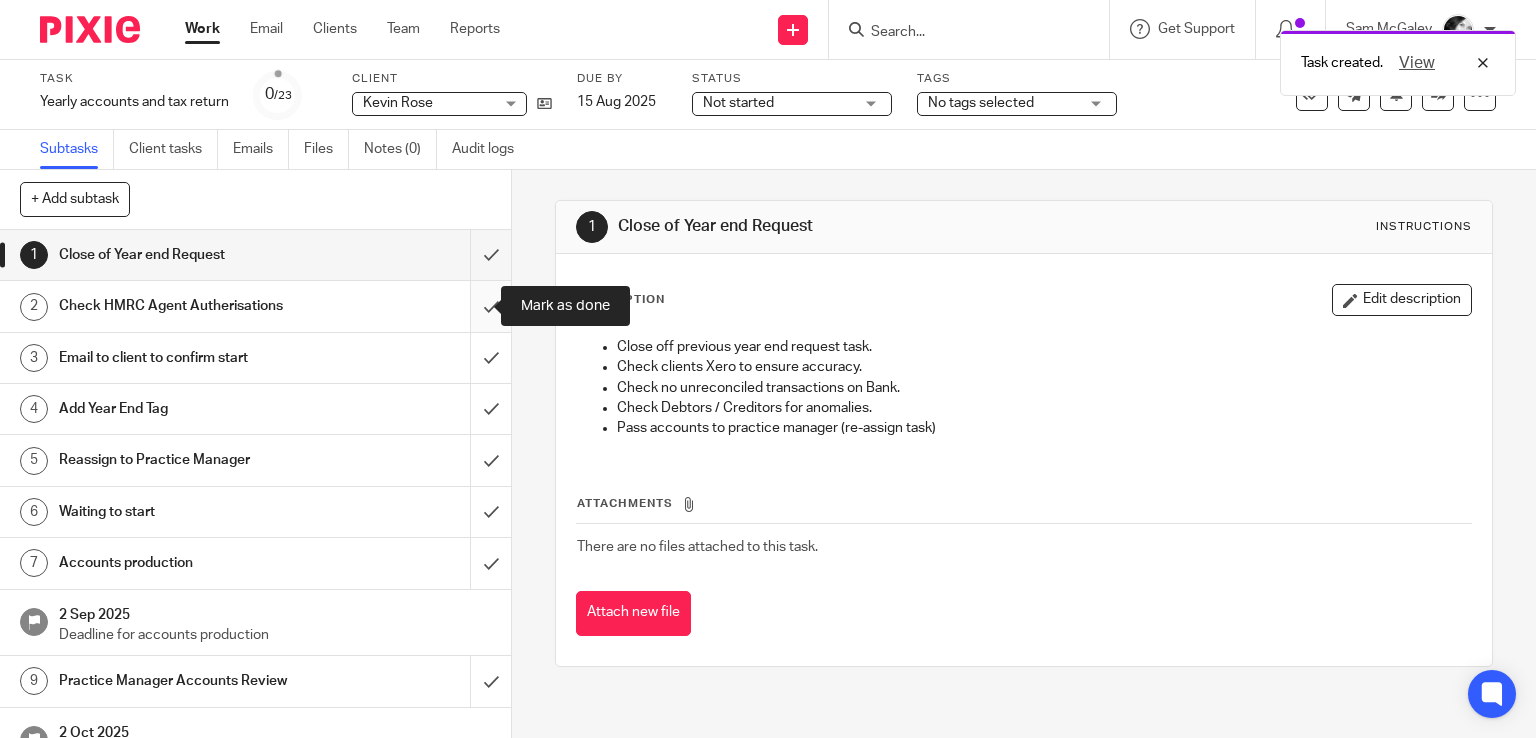 click at bounding box center (255, 306) 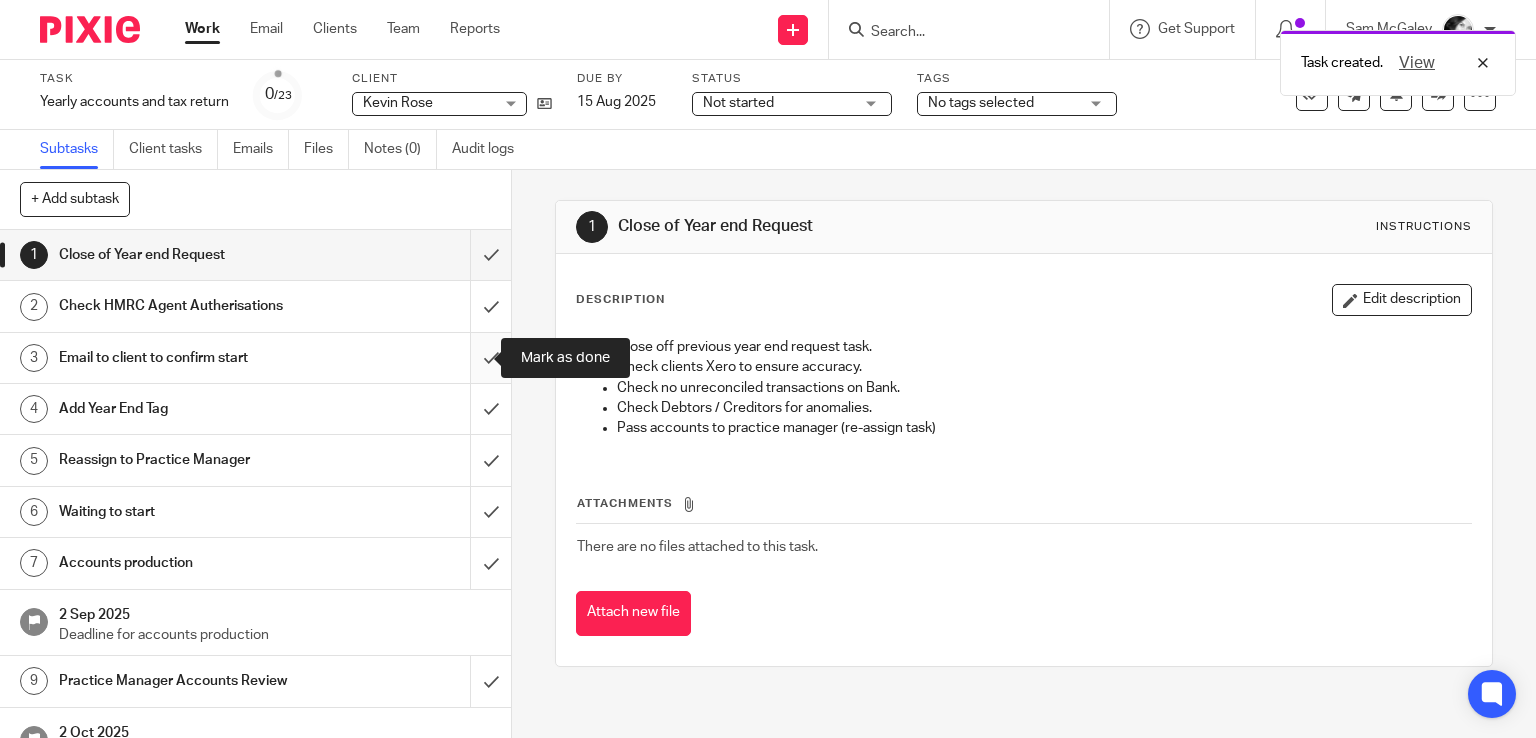 click at bounding box center [255, 358] 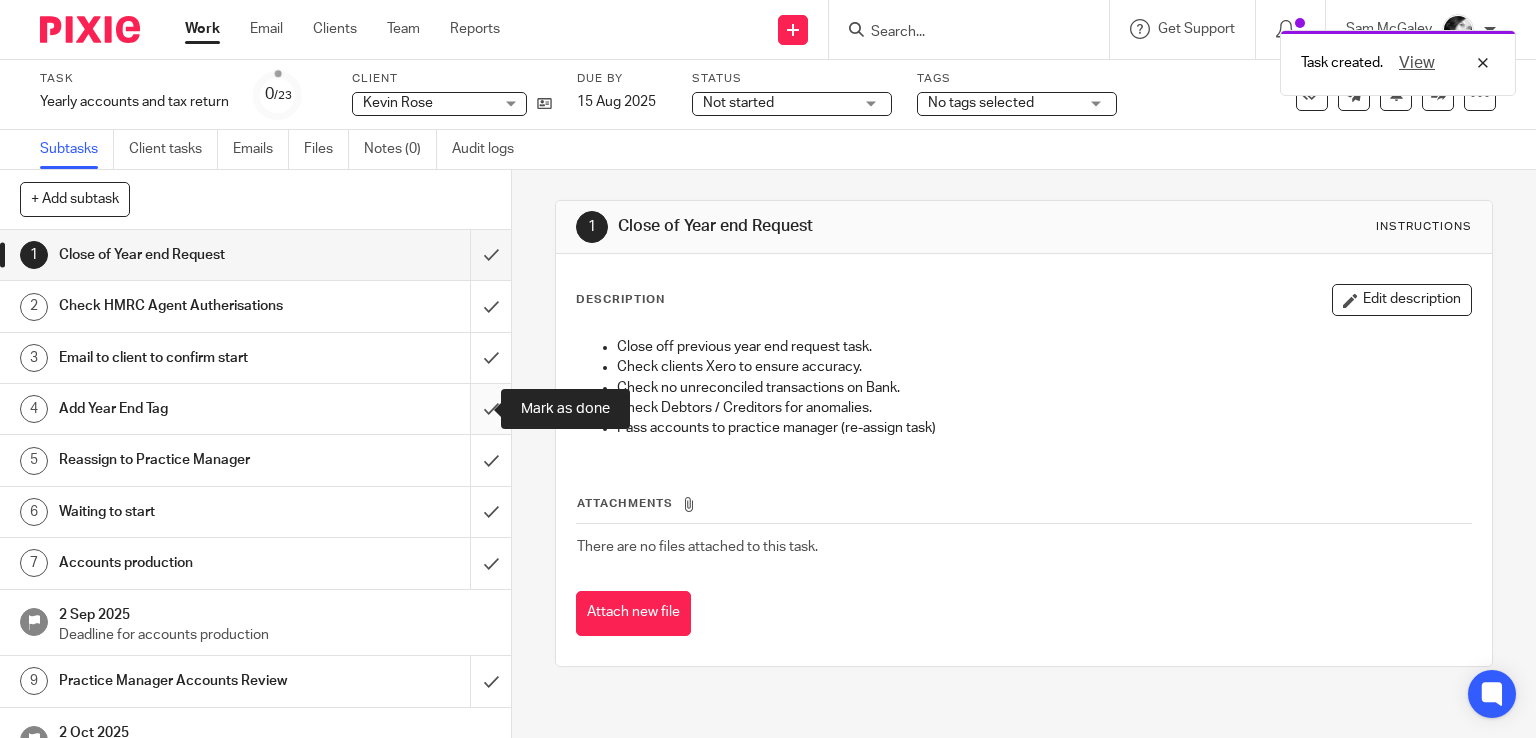 click at bounding box center [255, 409] 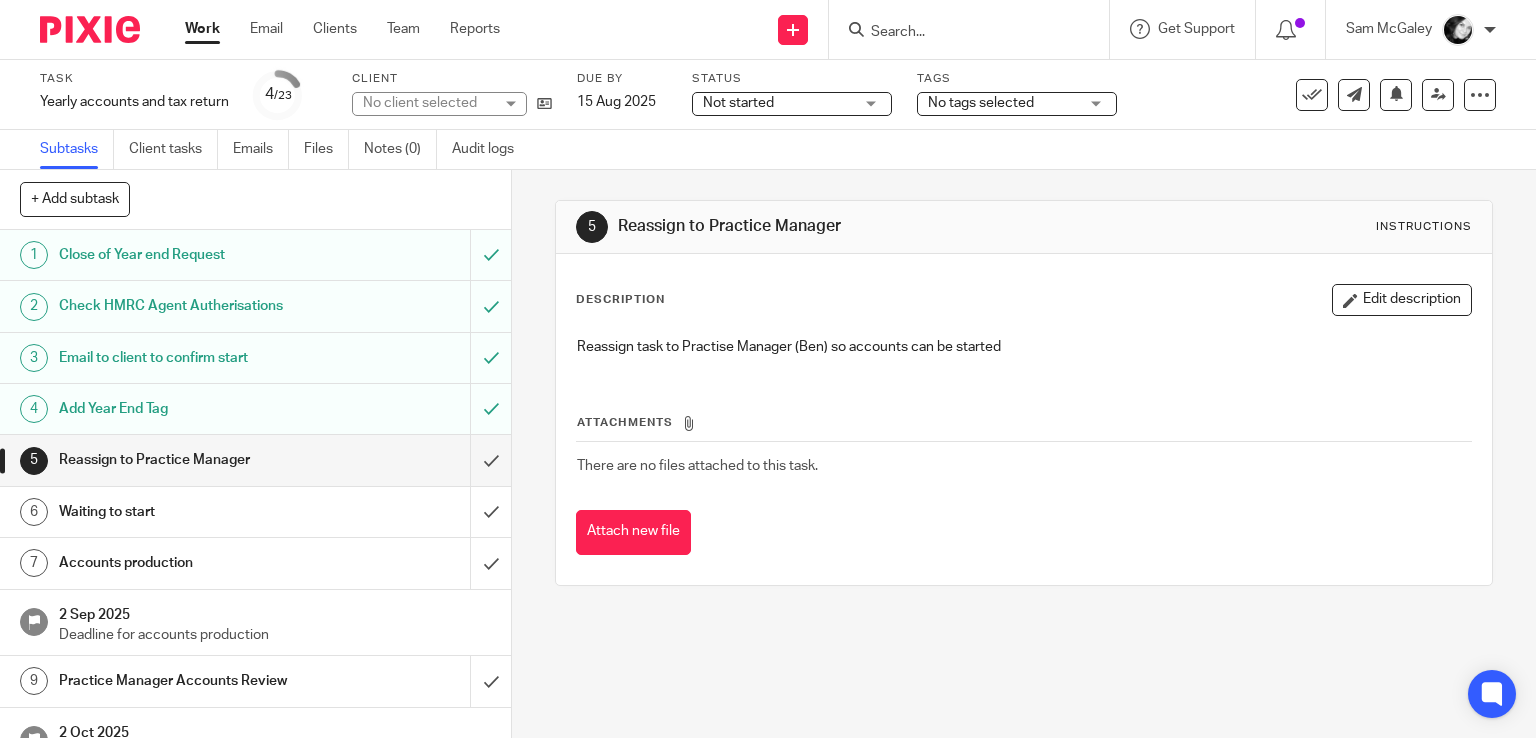 scroll, scrollTop: 0, scrollLeft: 0, axis: both 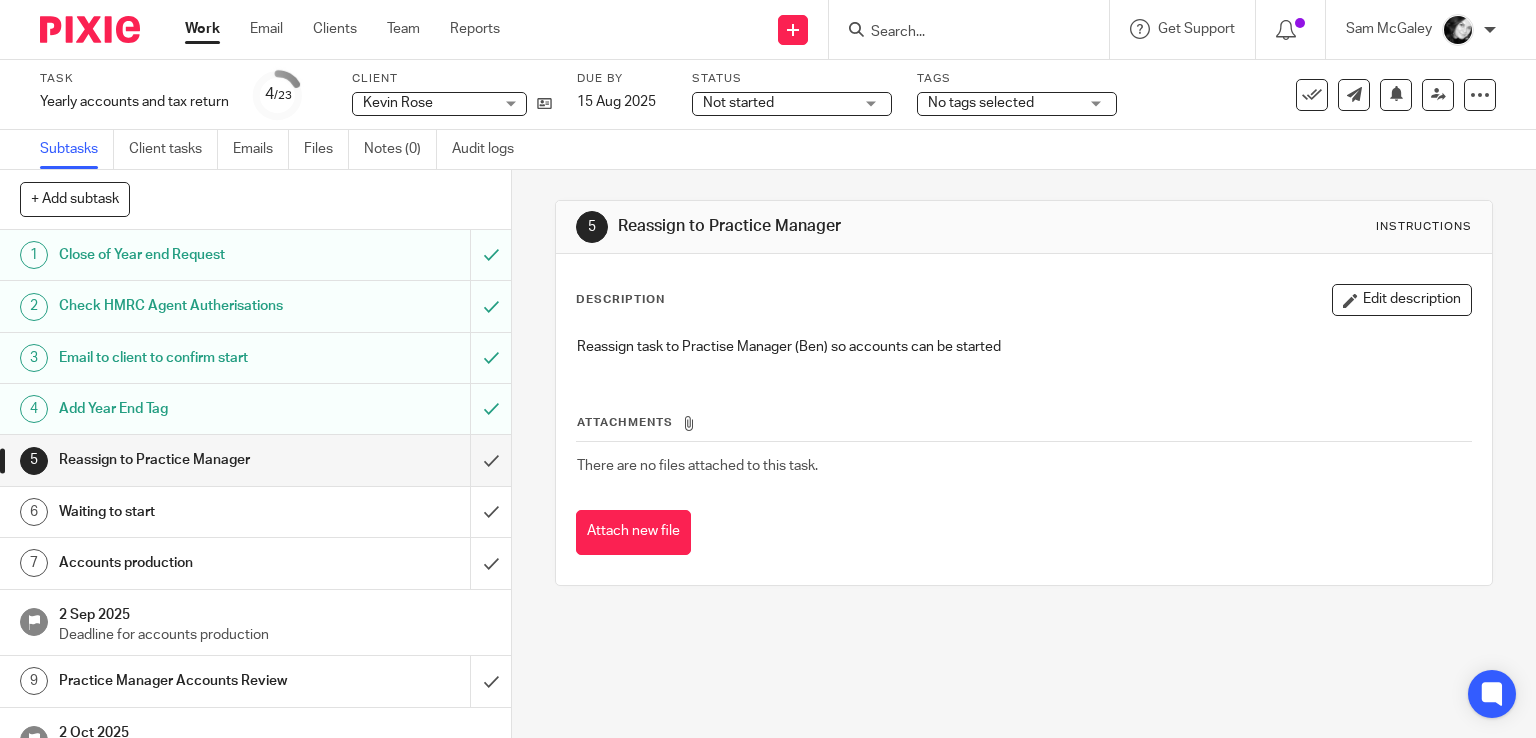 click on "No tags selected" at bounding box center (1017, 104) 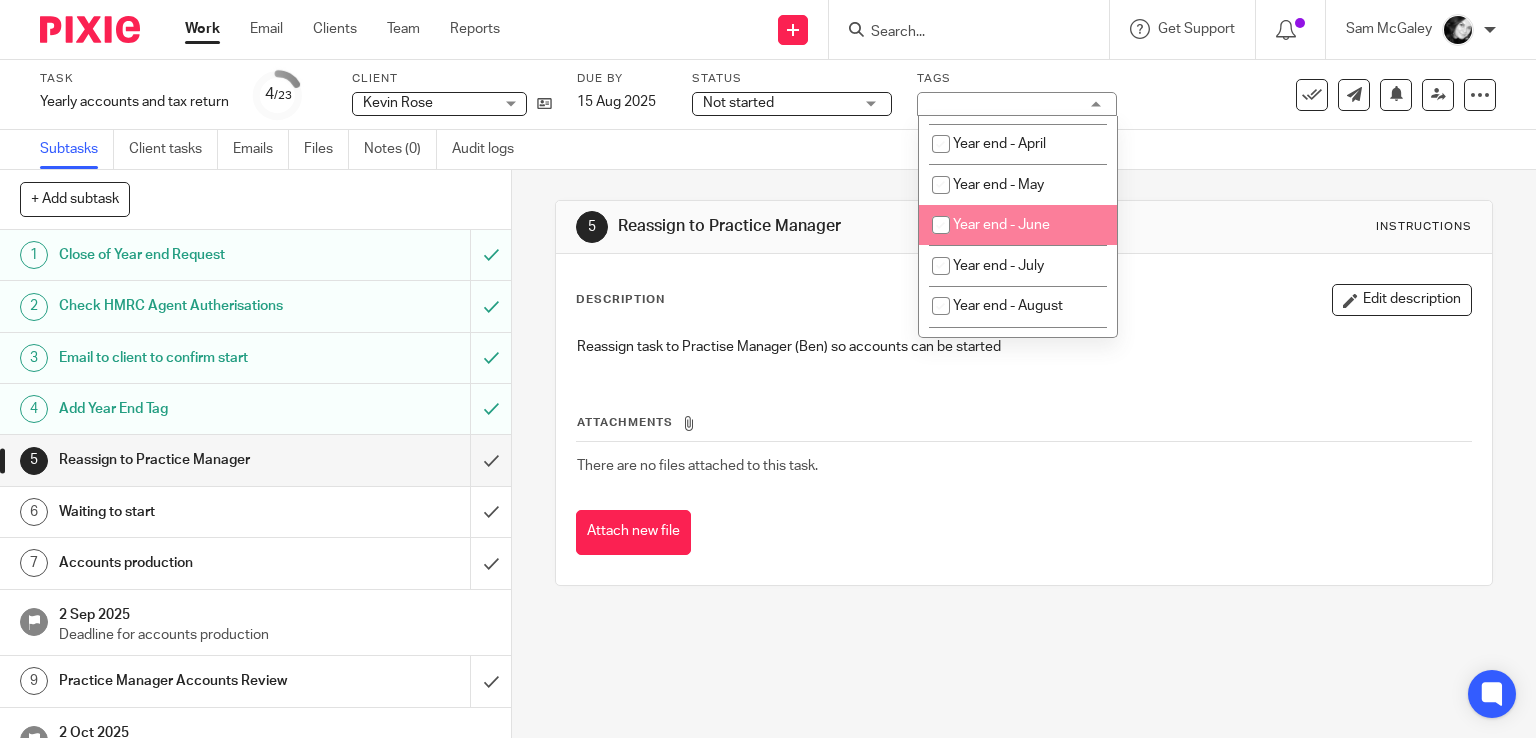 scroll, scrollTop: 764, scrollLeft: 0, axis: vertical 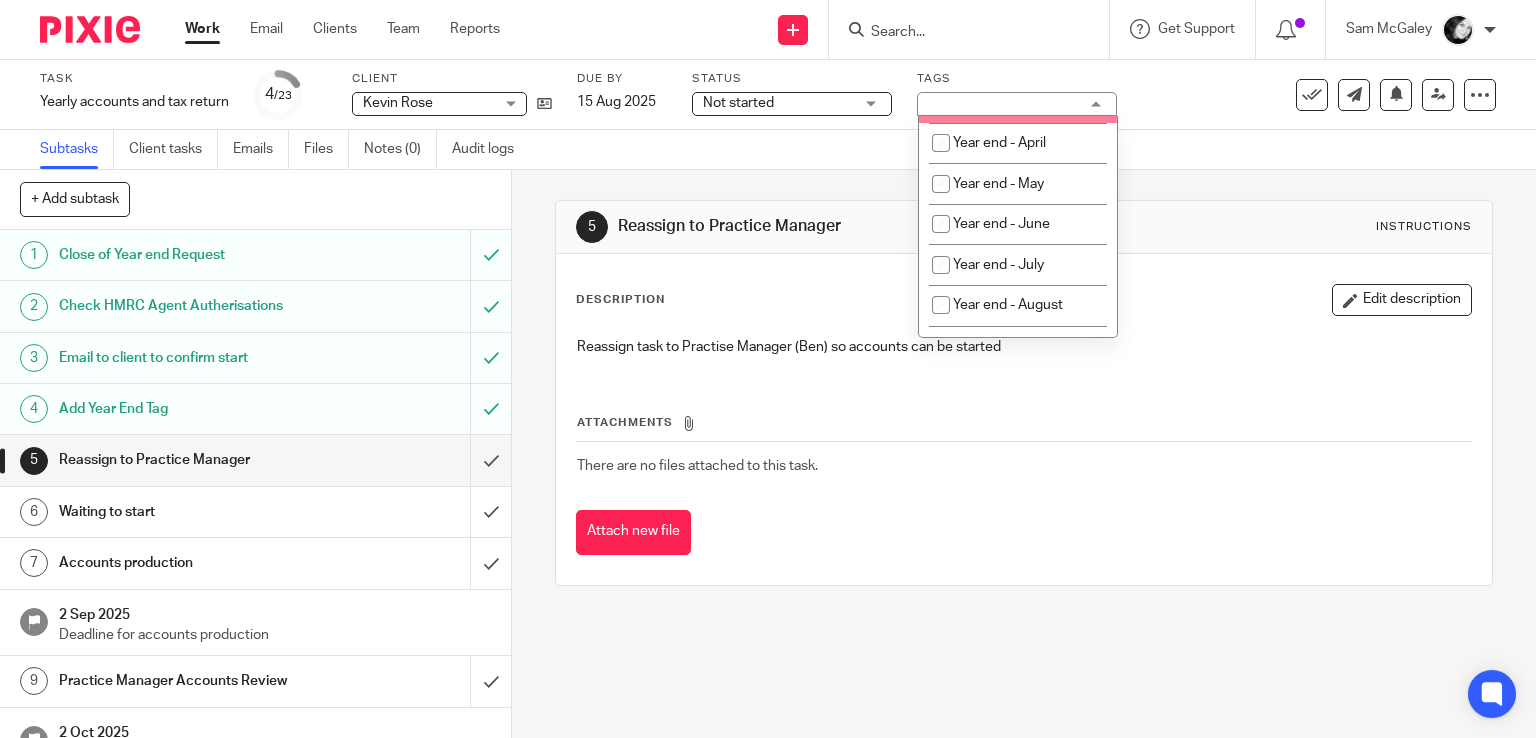 click on "Year end - March" at bounding box center [1018, 102] 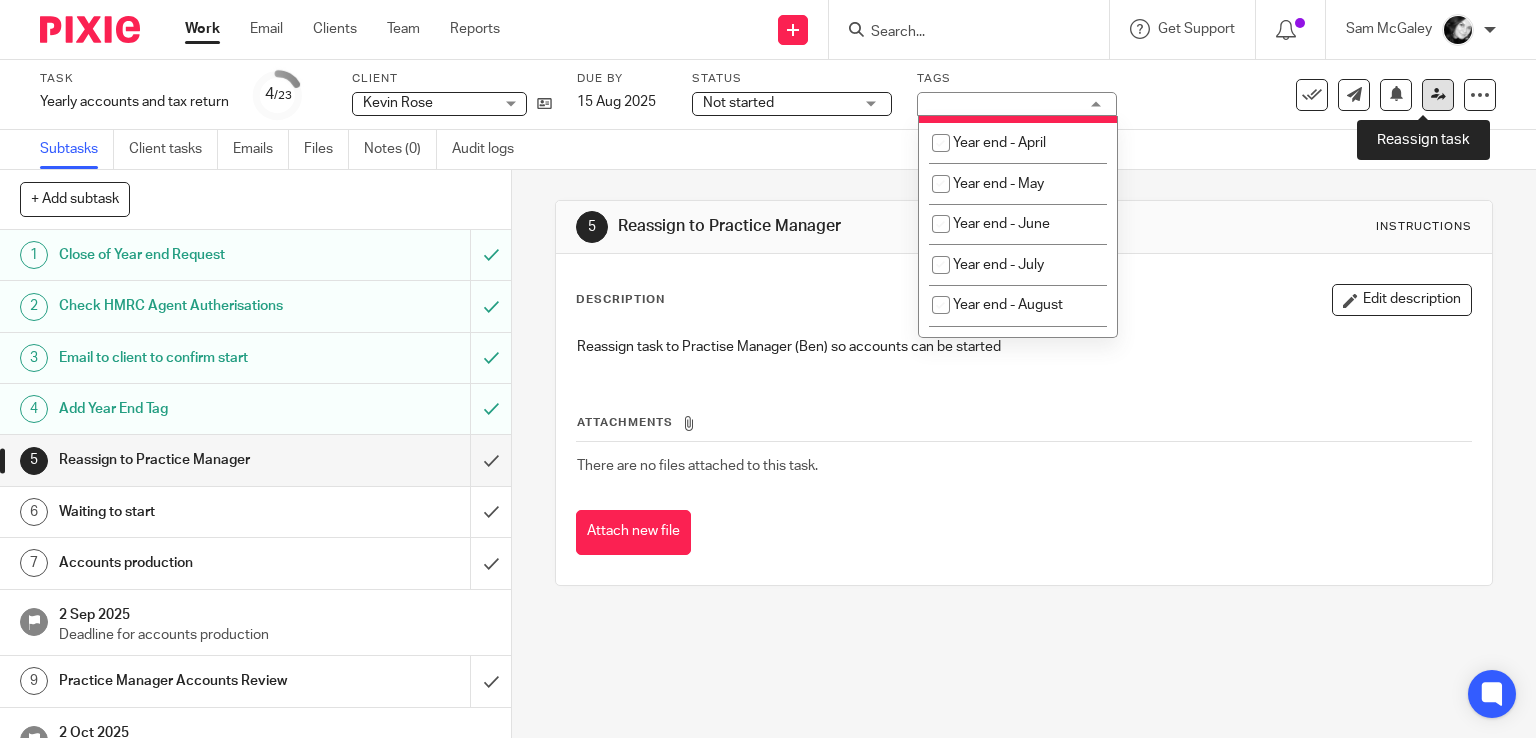click at bounding box center [1438, 95] 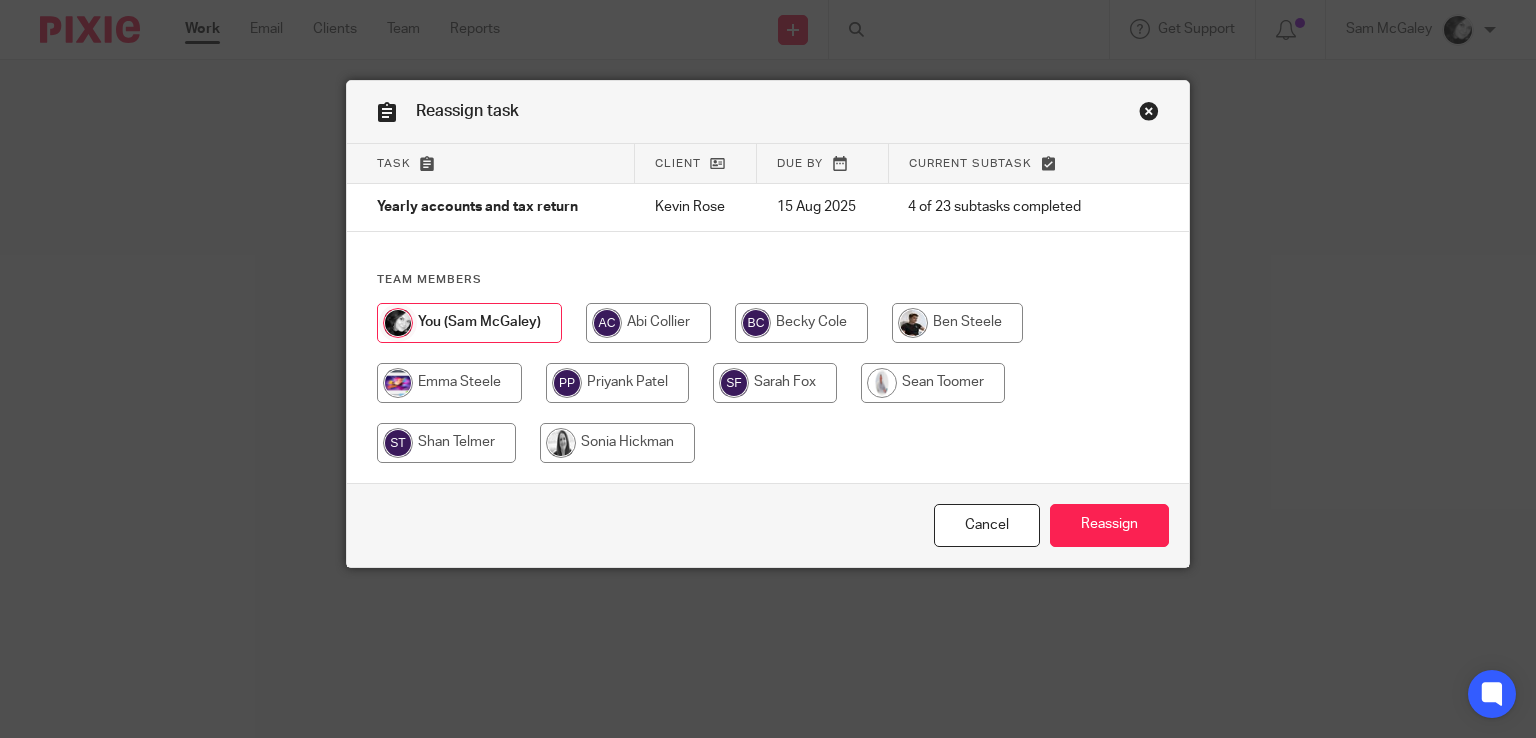 scroll, scrollTop: 0, scrollLeft: 0, axis: both 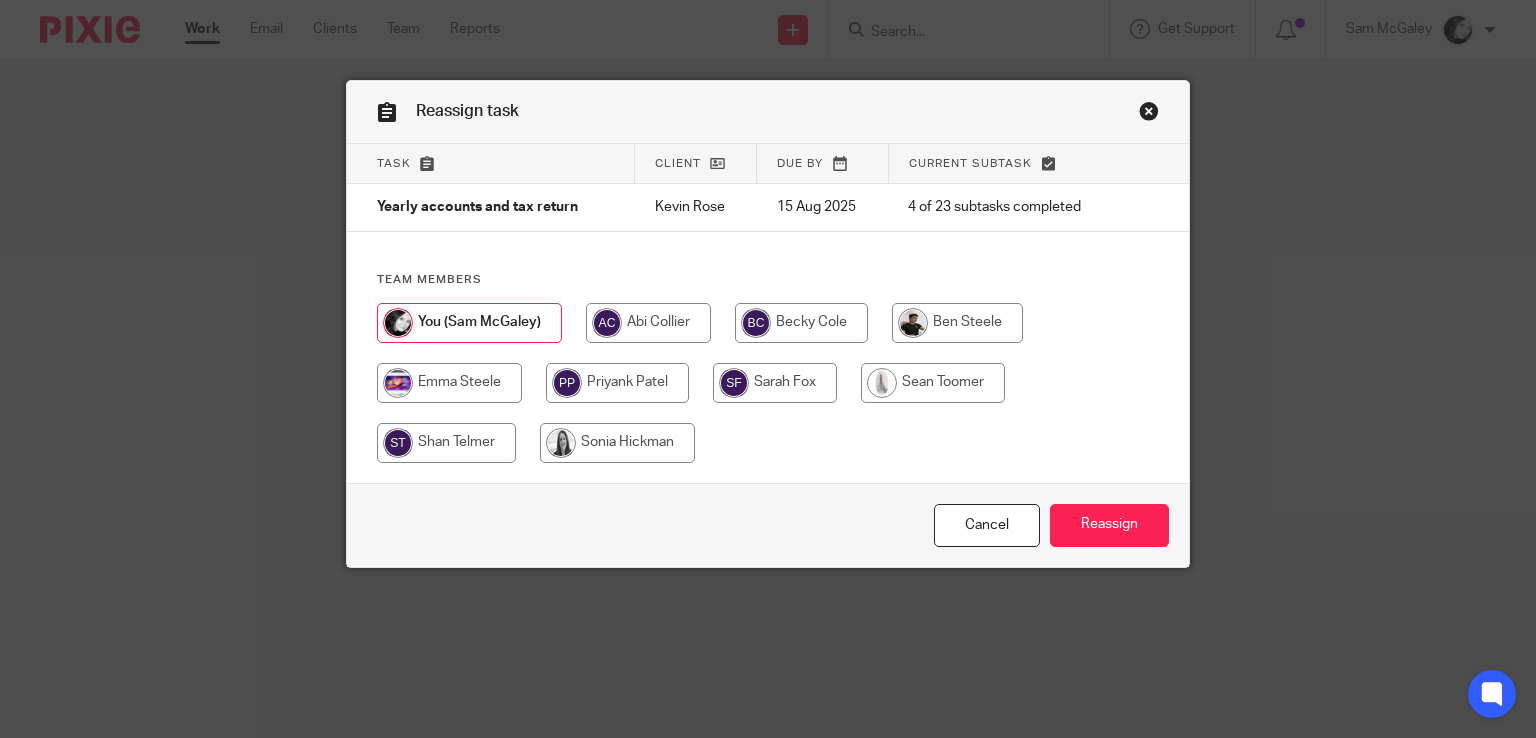 click at bounding box center (957, 323) 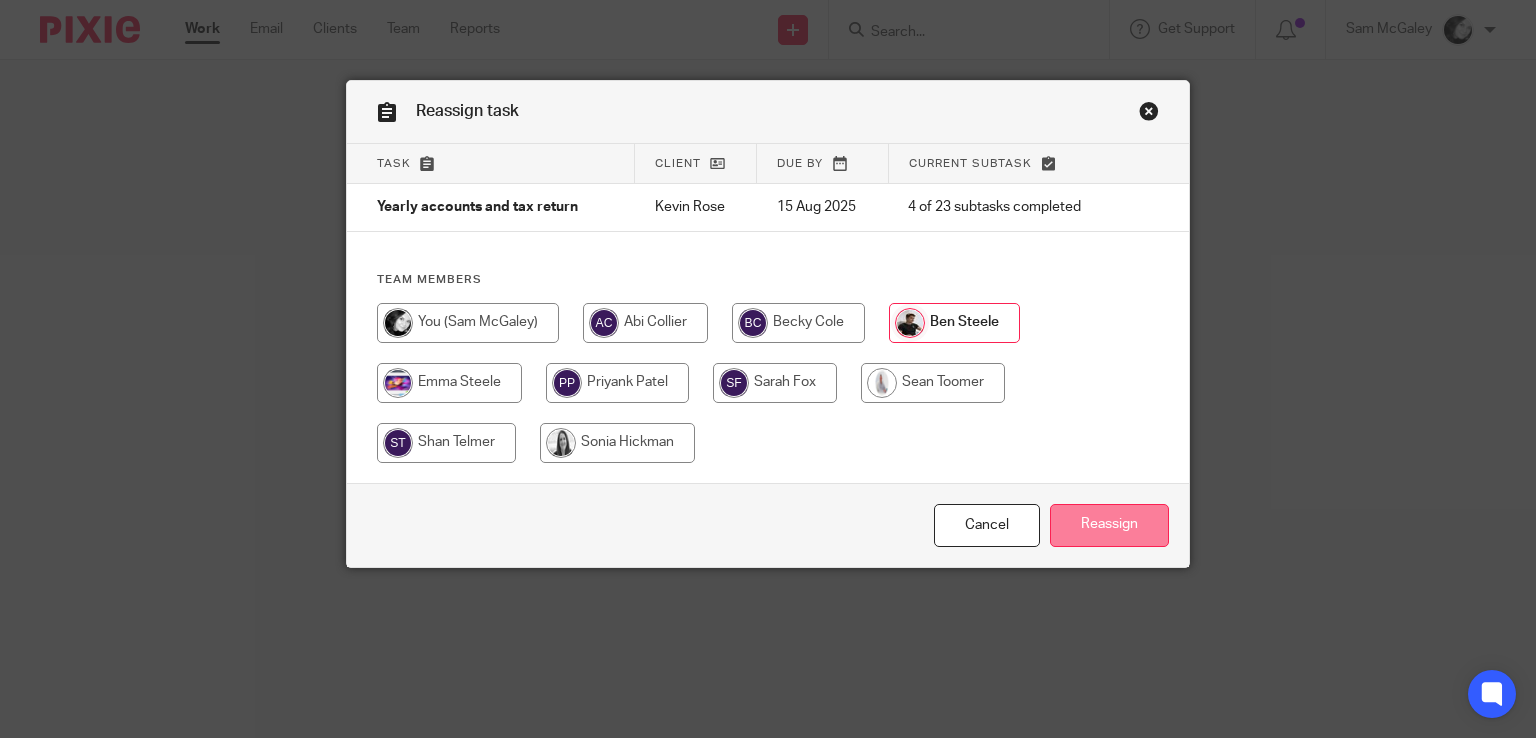 click on "Reassign" at bounding box center (1109, 525) 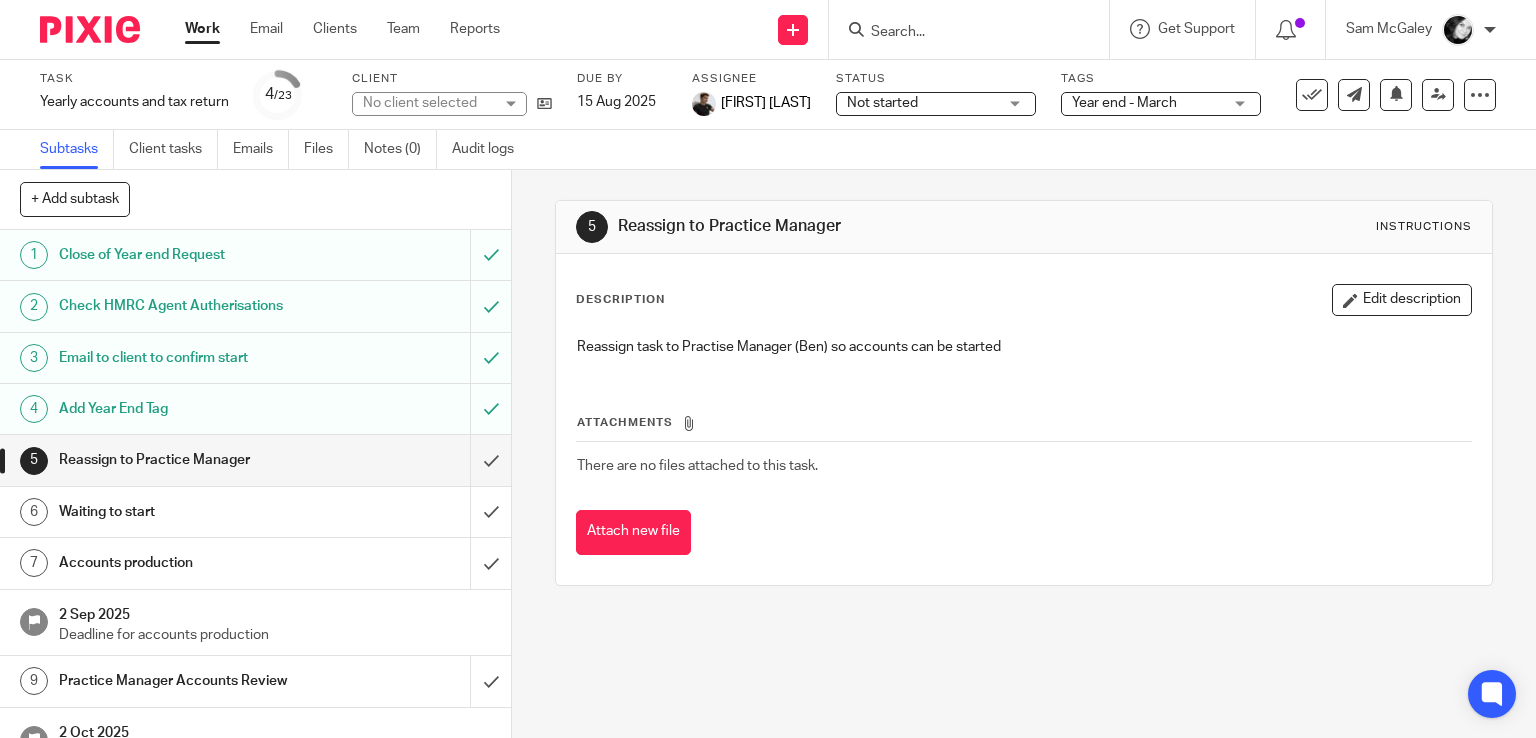 scroll, scrollTop: 0, scrollLeft: 0, axis: both 